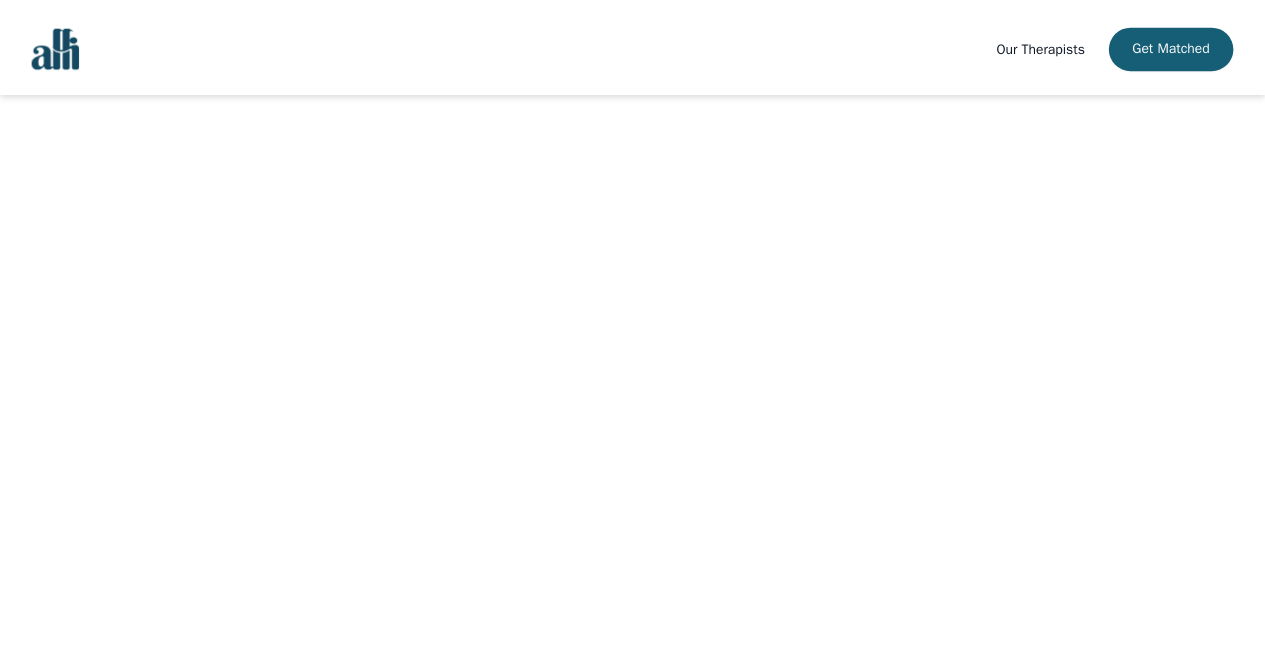 scroll, scrollTop: 0, scrollLeft: 0, axis: both 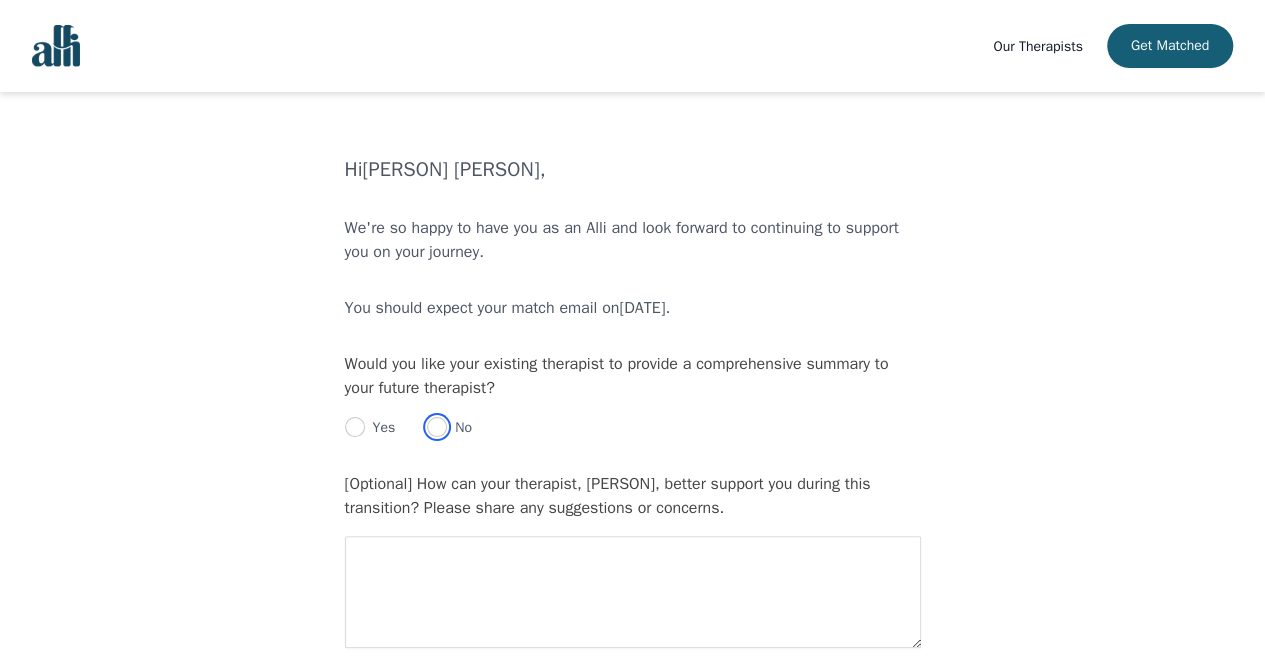 click at bounding box center [355, 427] 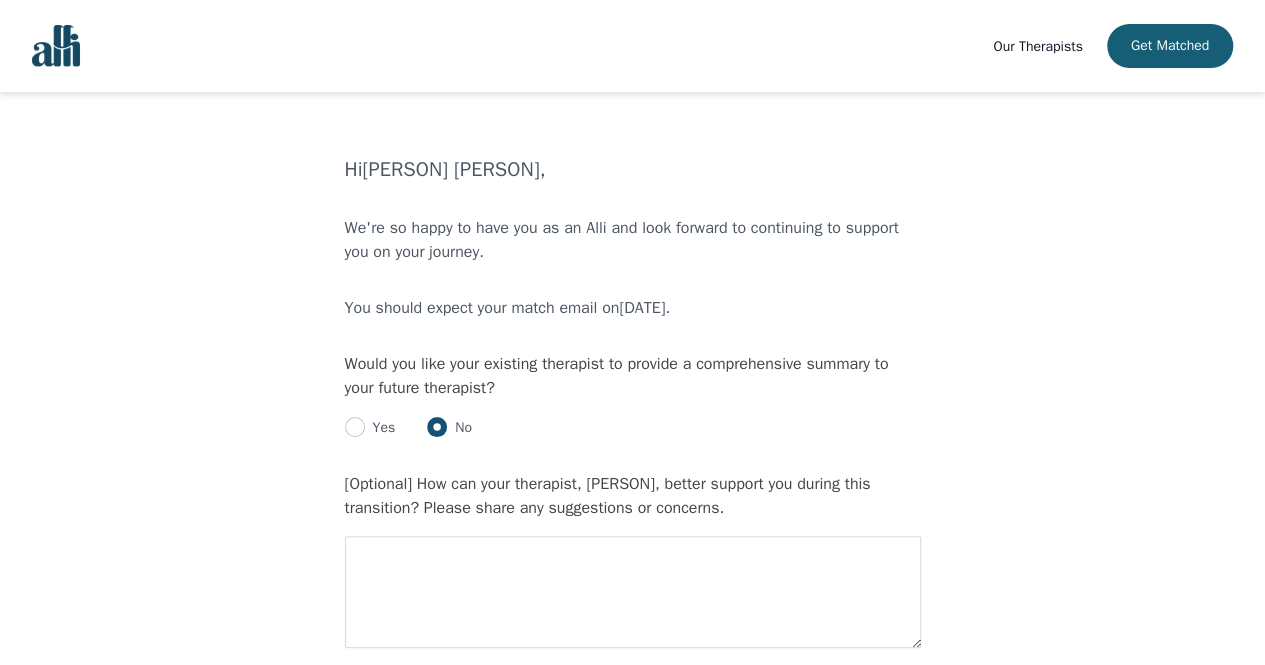radio on "true" 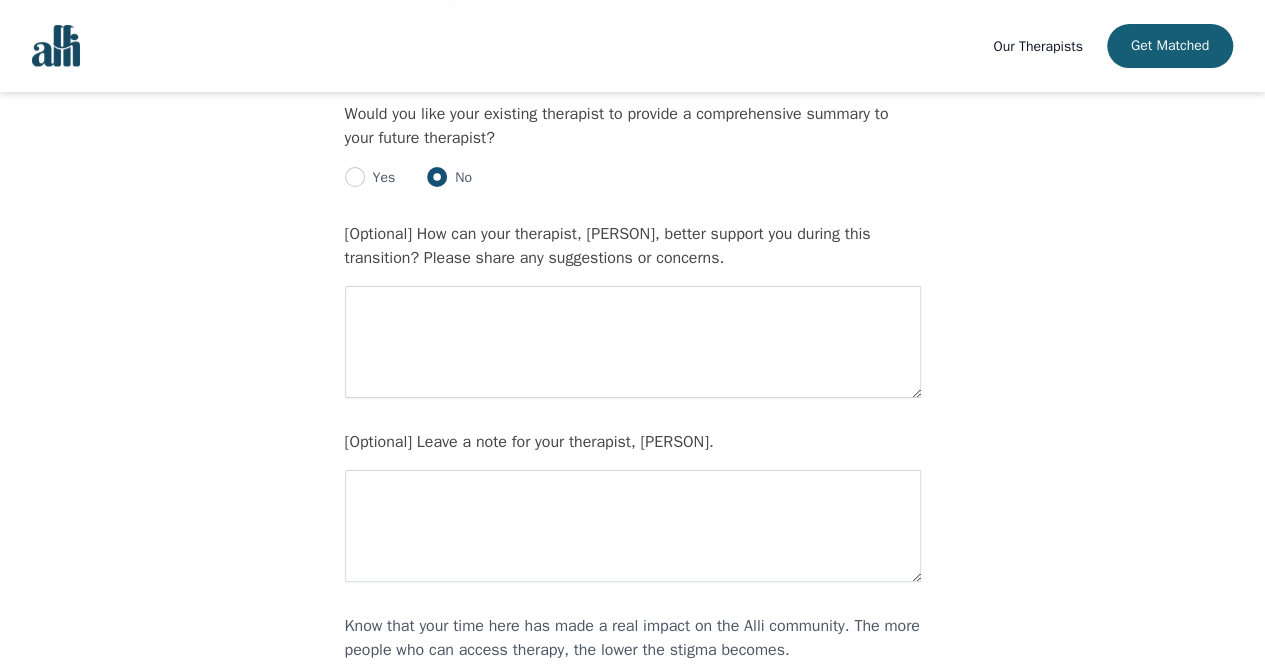 scroll, scrollTop: 258, scrollLeft: 0, axis: vertical 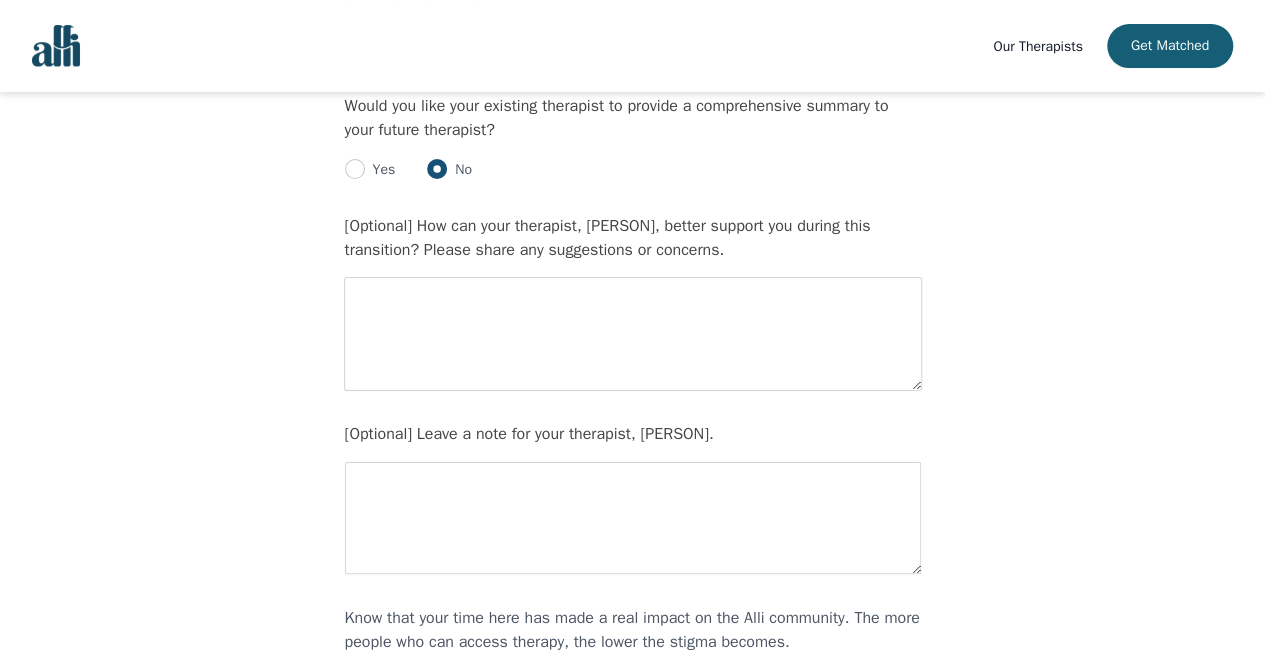 click at bounding box center [633, 334] 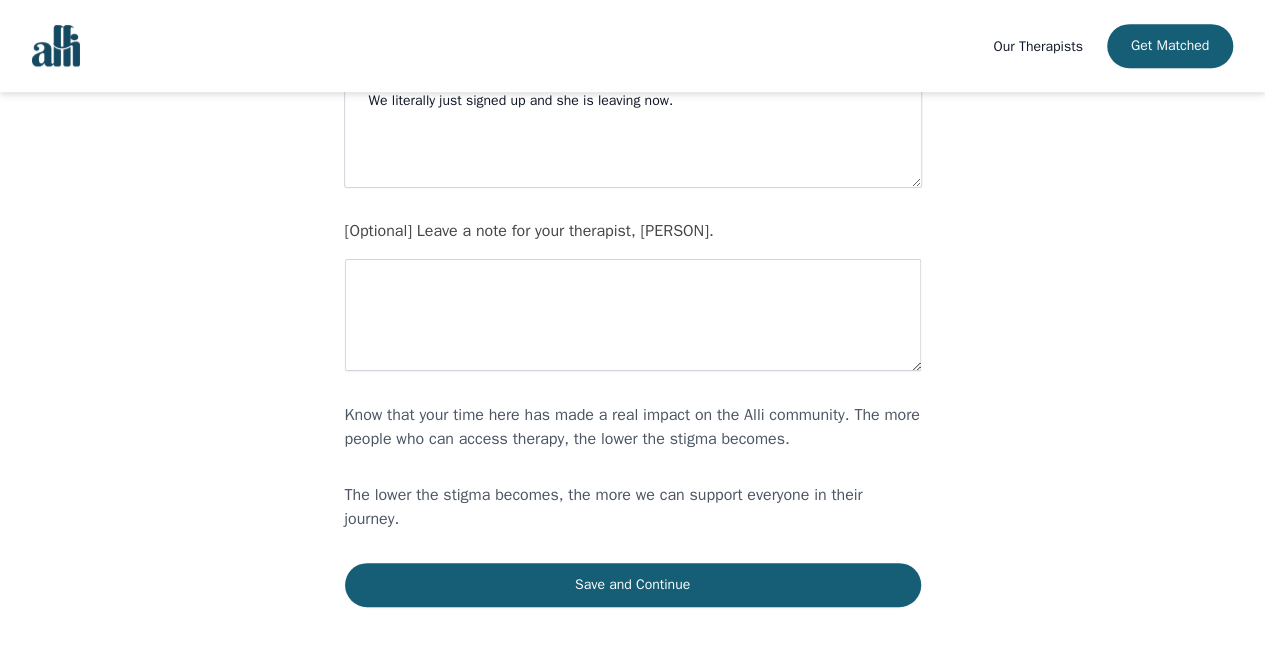 scroll, scrollTop: 478, scrollLeft: 0, axis: vertical 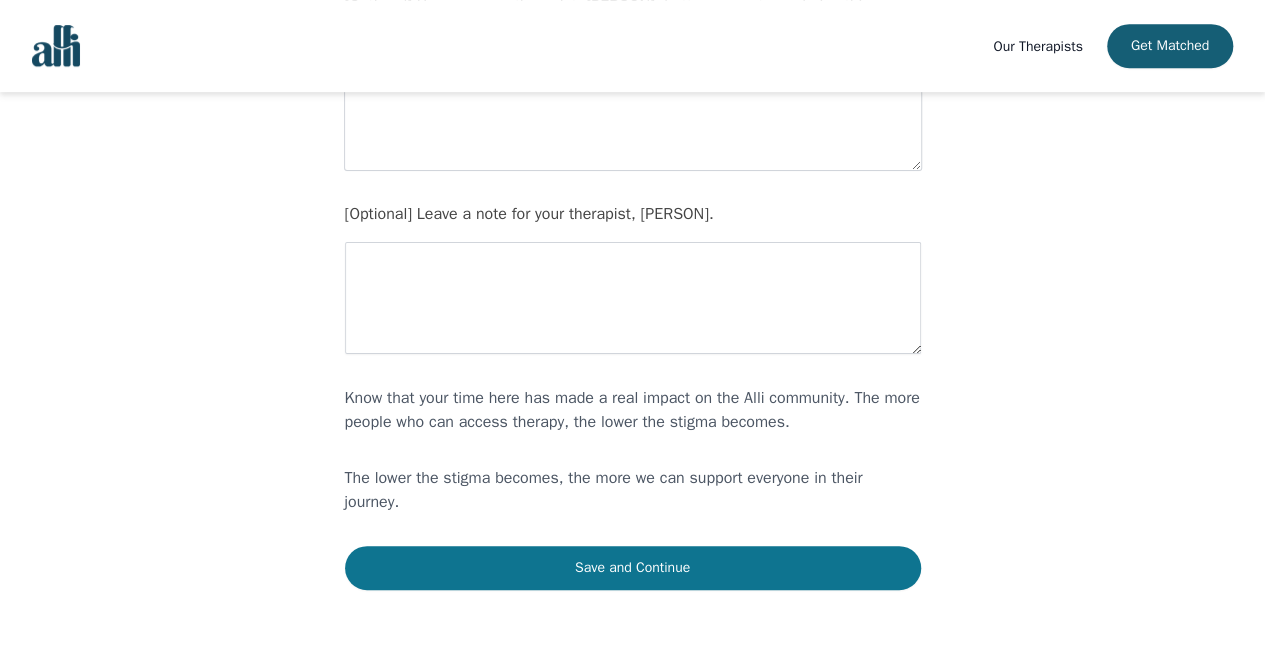 type on "We literally just signed up and she is leaving now." 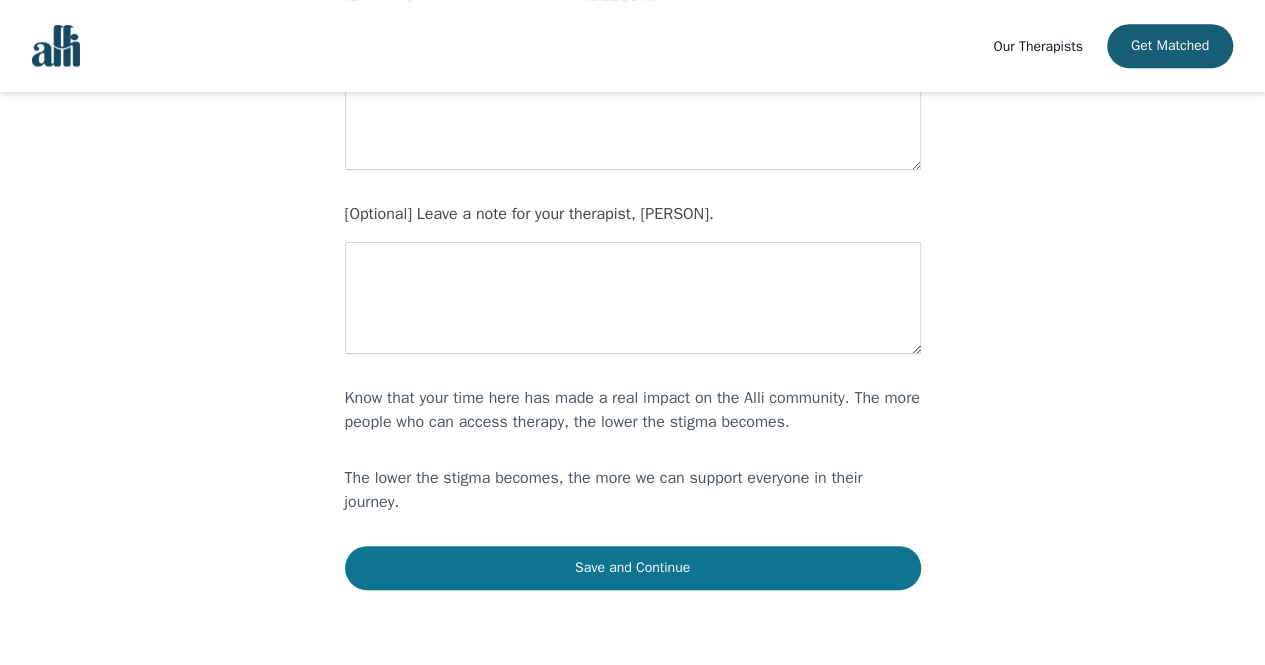 click on "Save and Continue" at bounding box center [633, 568] 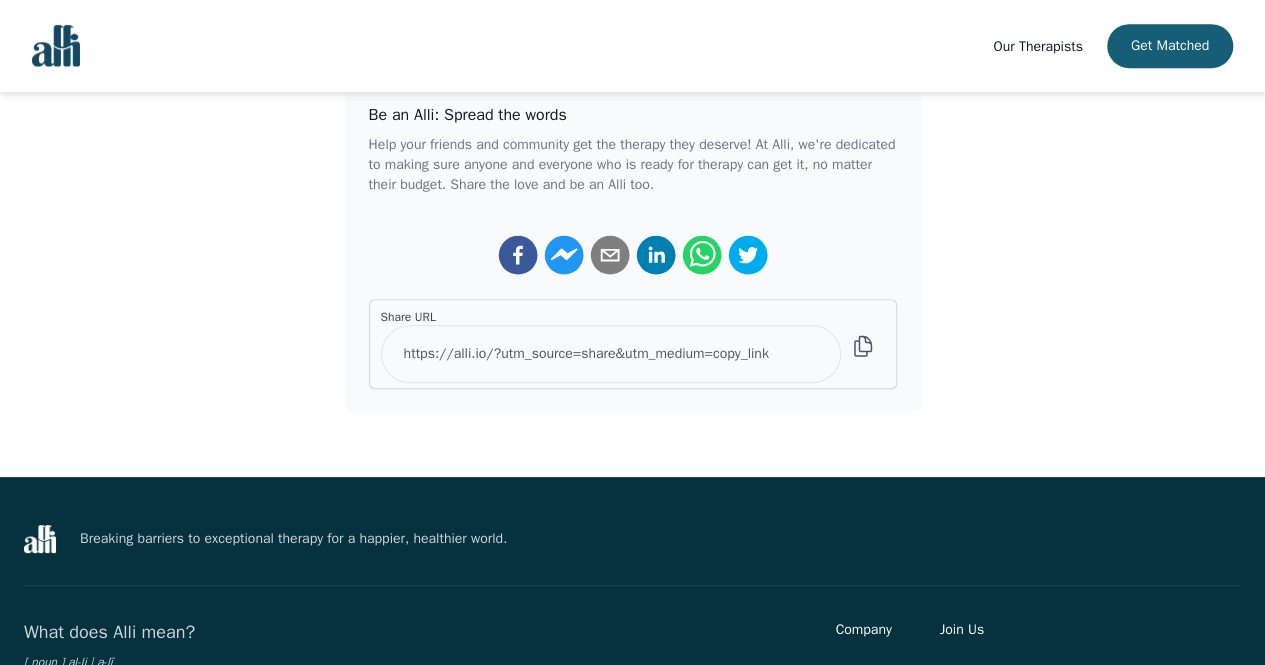 scroll, scrollTop: 0, scrollLeft: 0, axis: both 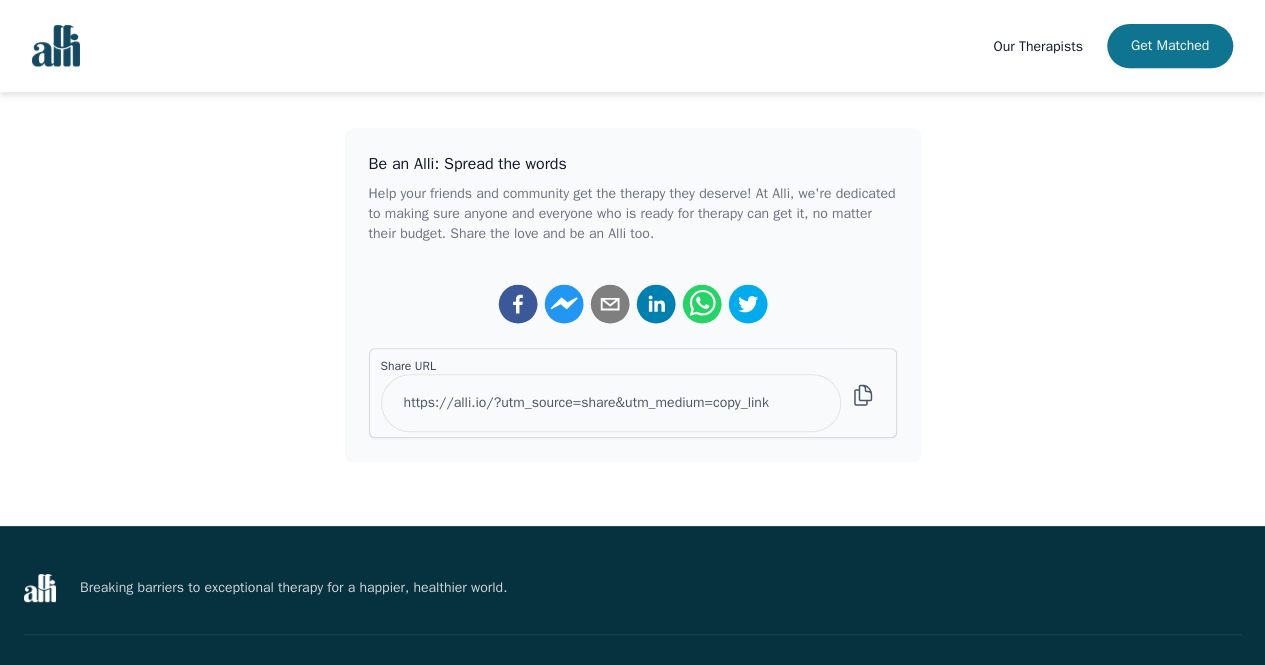 click on "Get Matched" at bounding box center (1170, 46) 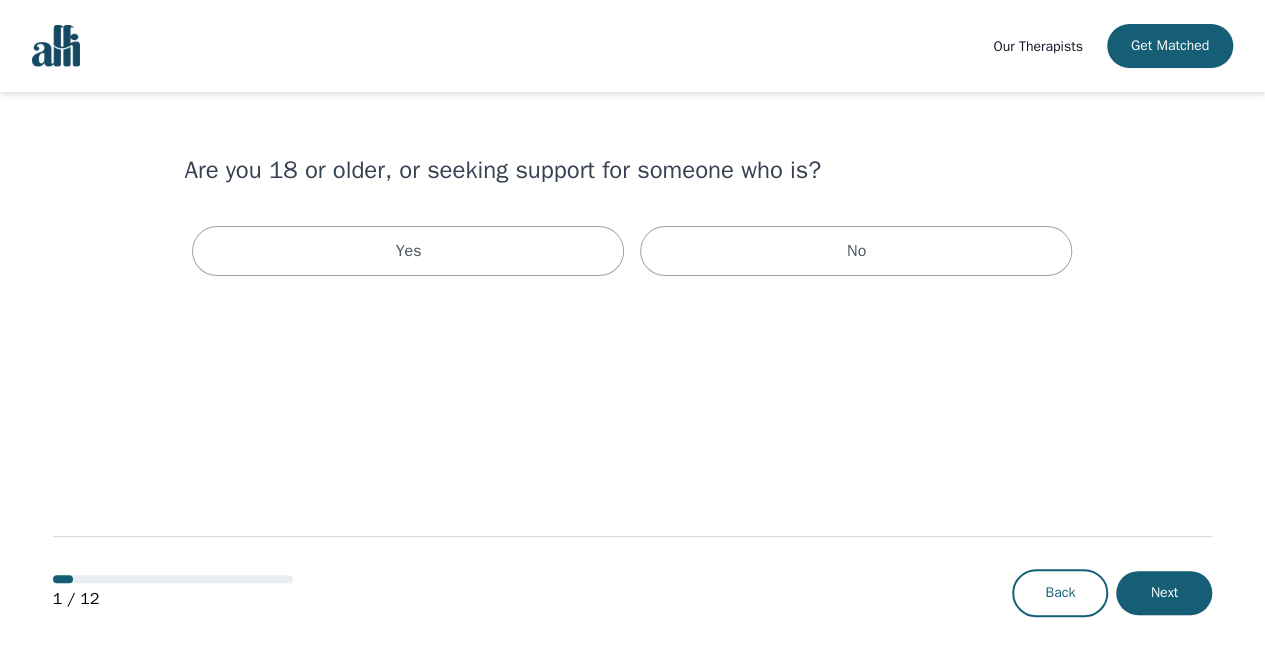 scroll, scrollTop: 0, scrollLeft: 0, axis: both 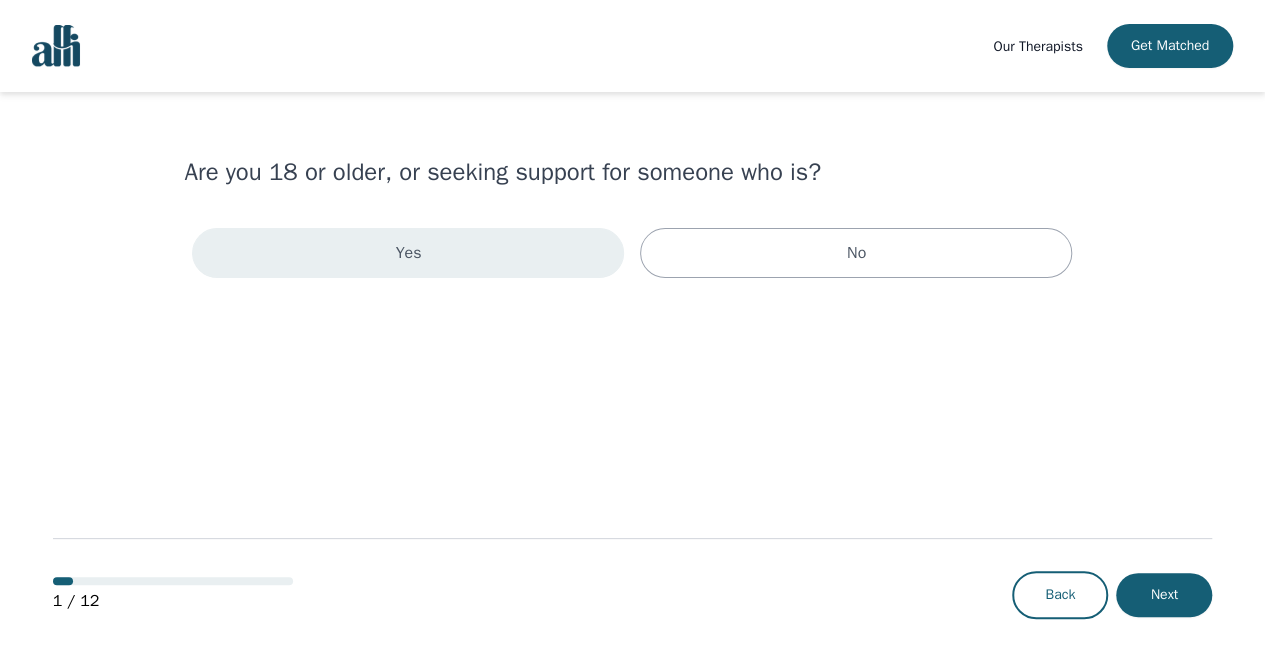 click on "Yes" at bounding box center (408, 253) 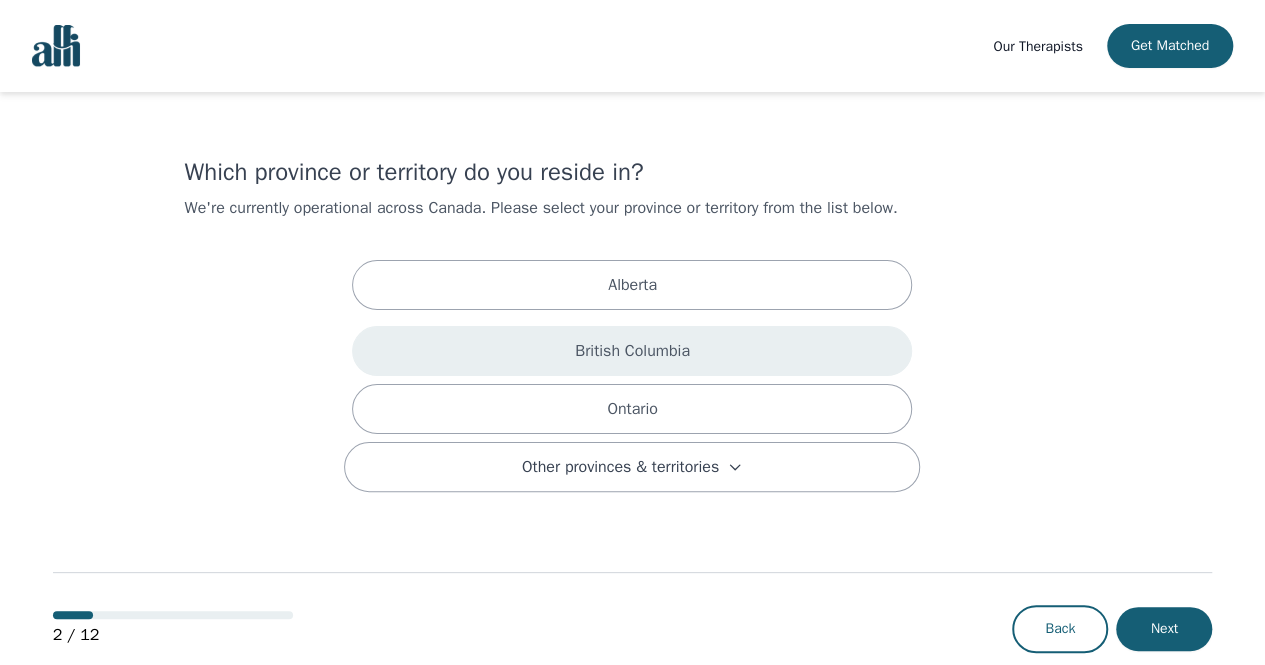 click on "British Columbia" at bounding box center [632, 351] 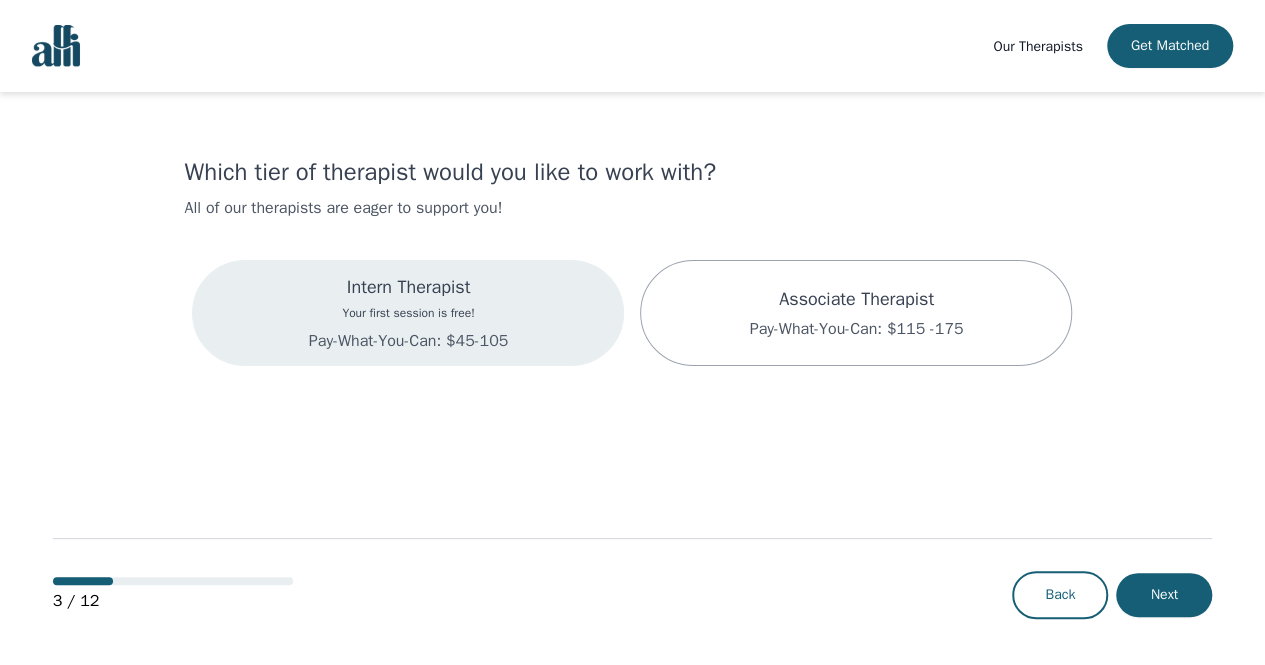 click on "Pay-What-You-Can: $45-105" at bounding box center (408, 341) 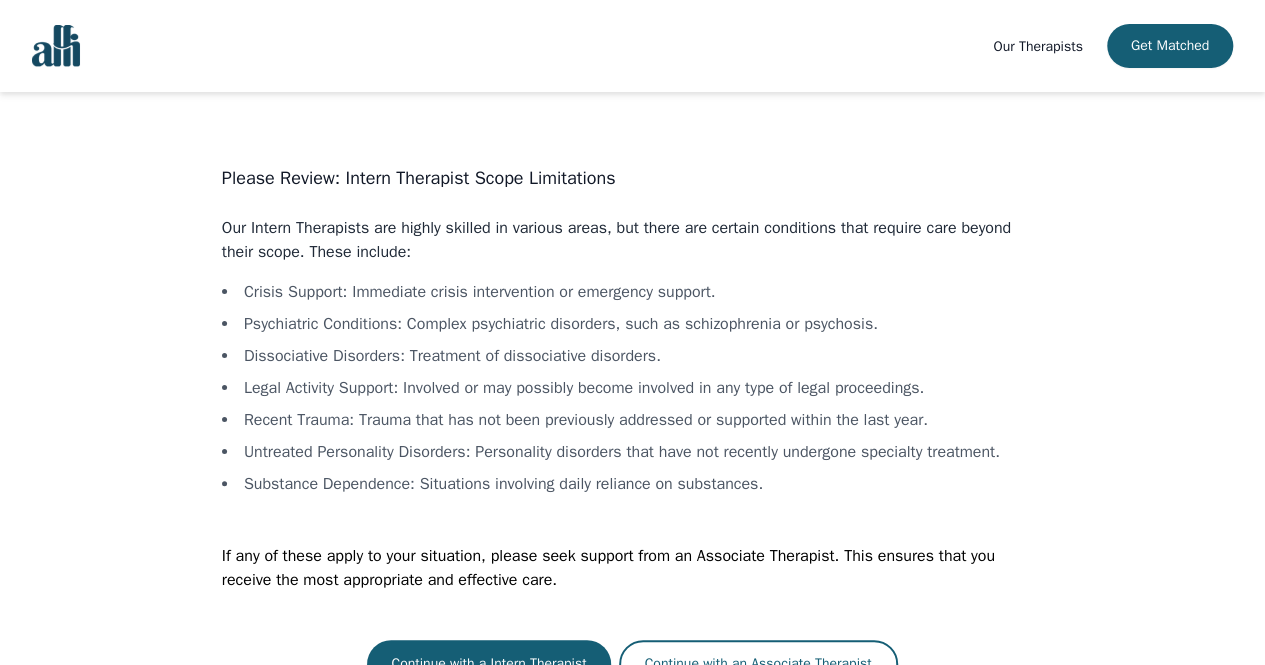 scroll, scrollTop: 22, scrollLeft: 0, axis: vertical 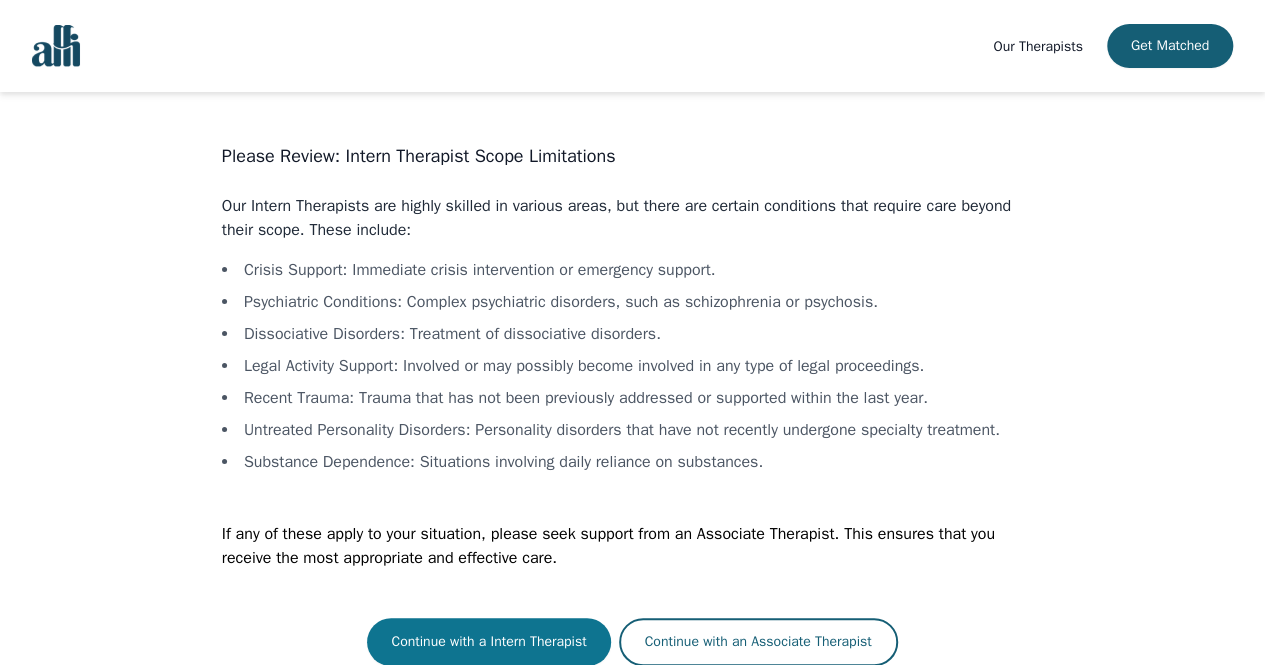 click on "Continue with a Intern Therapist" at bounding box center [488, 642] 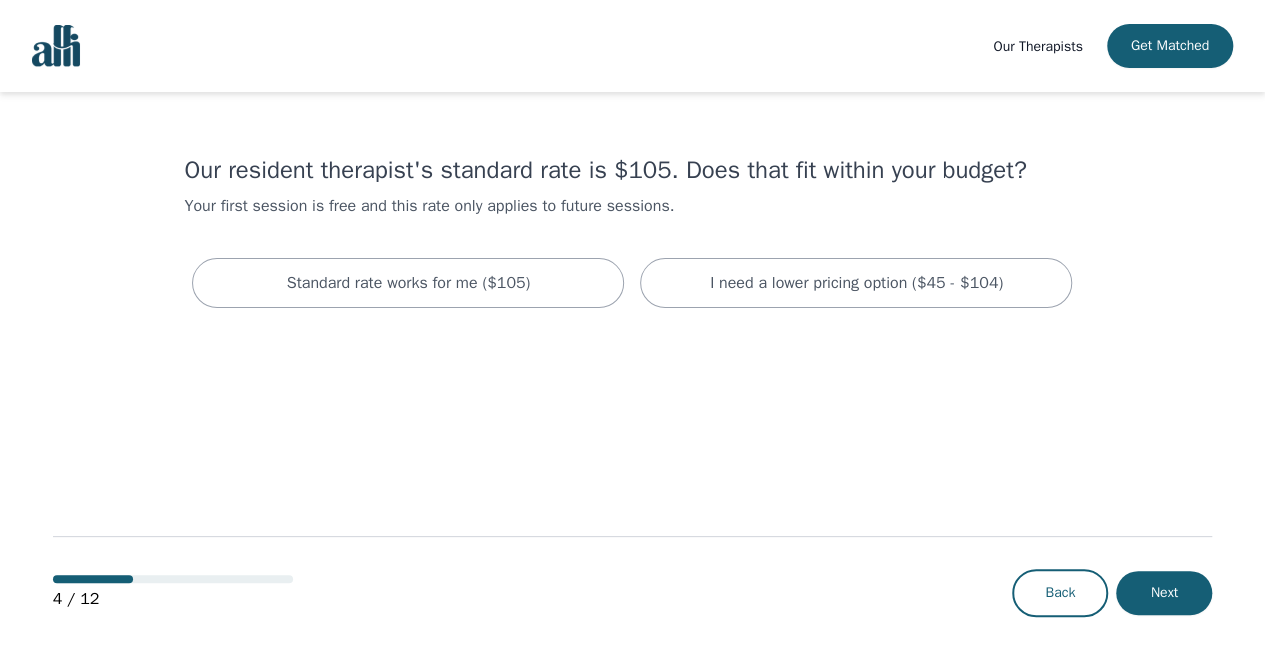 scroll, scrollTop: 0, scrollLeft: 0, axis: both 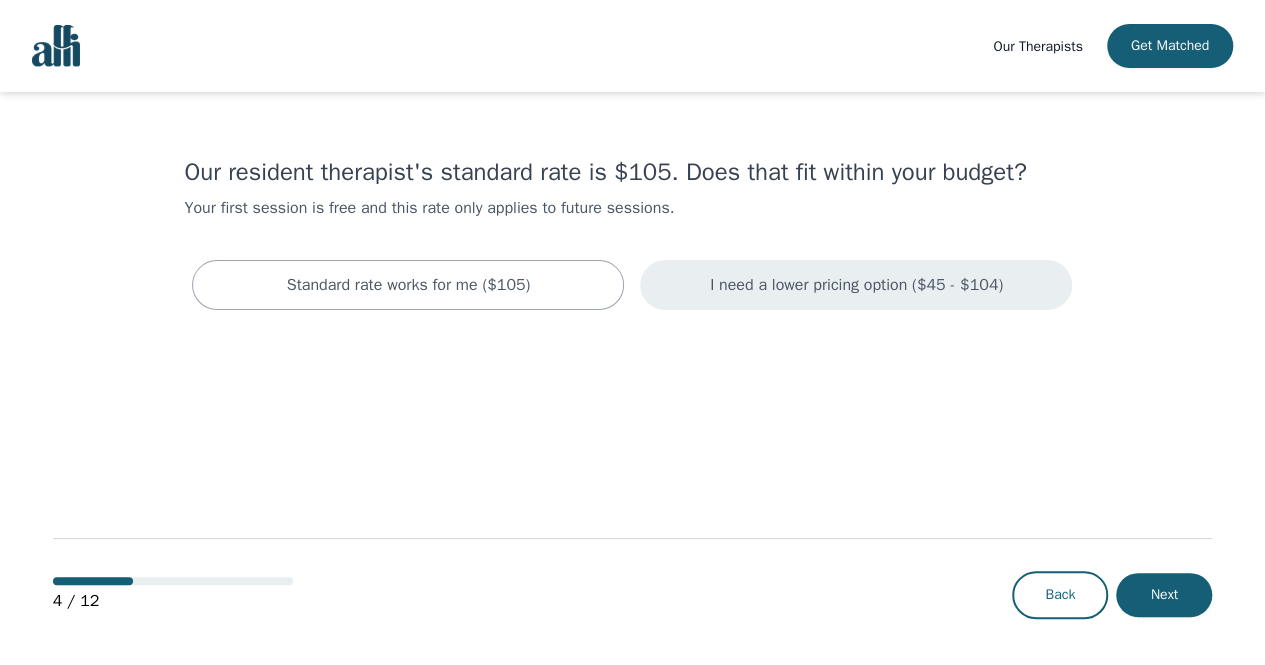 click on "I need a lower pricing option ($45 - $104)" at bounding box center [409, 285] 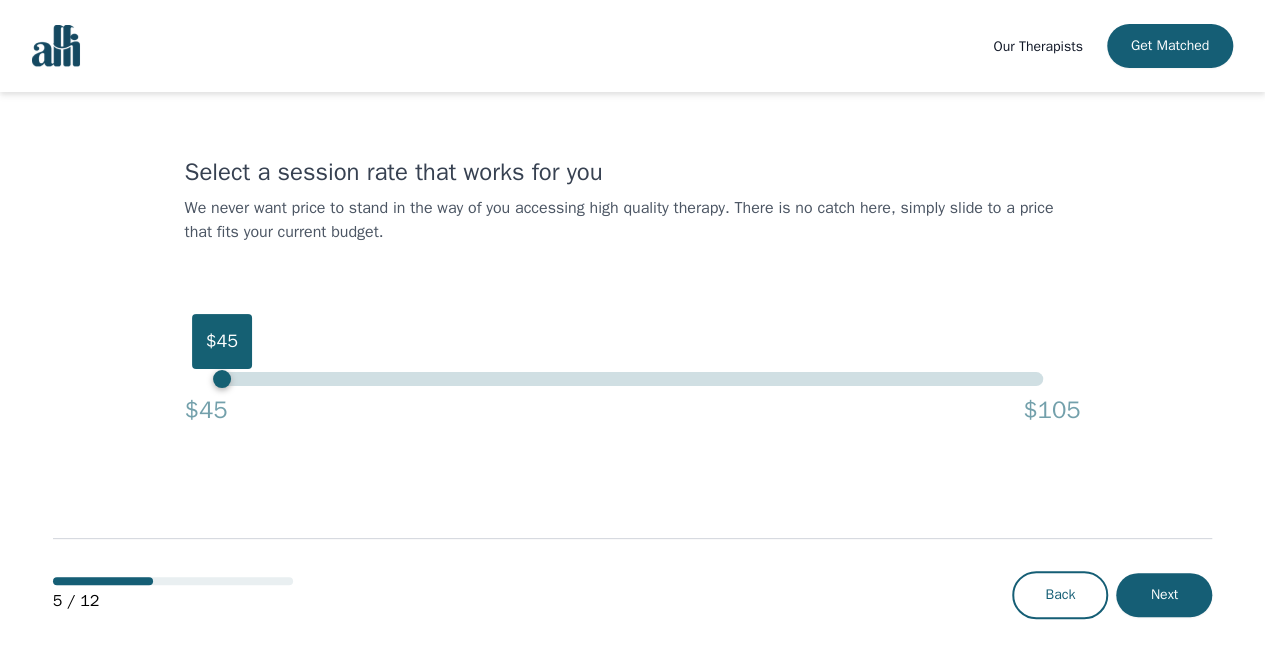 drag, startPoint x: 1044, startPoint y: 378, endPoint x: 147, endPoint y: 350, distance: 897.4369 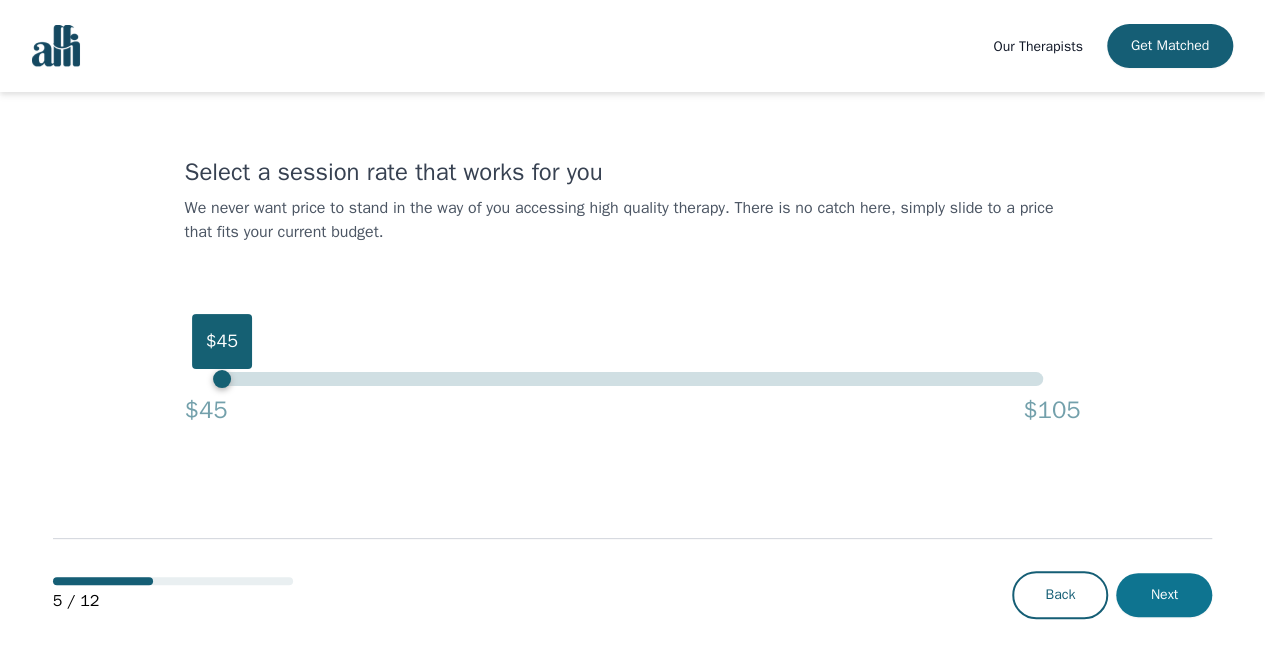 click on "Next" at bounding box center [1164, 595] 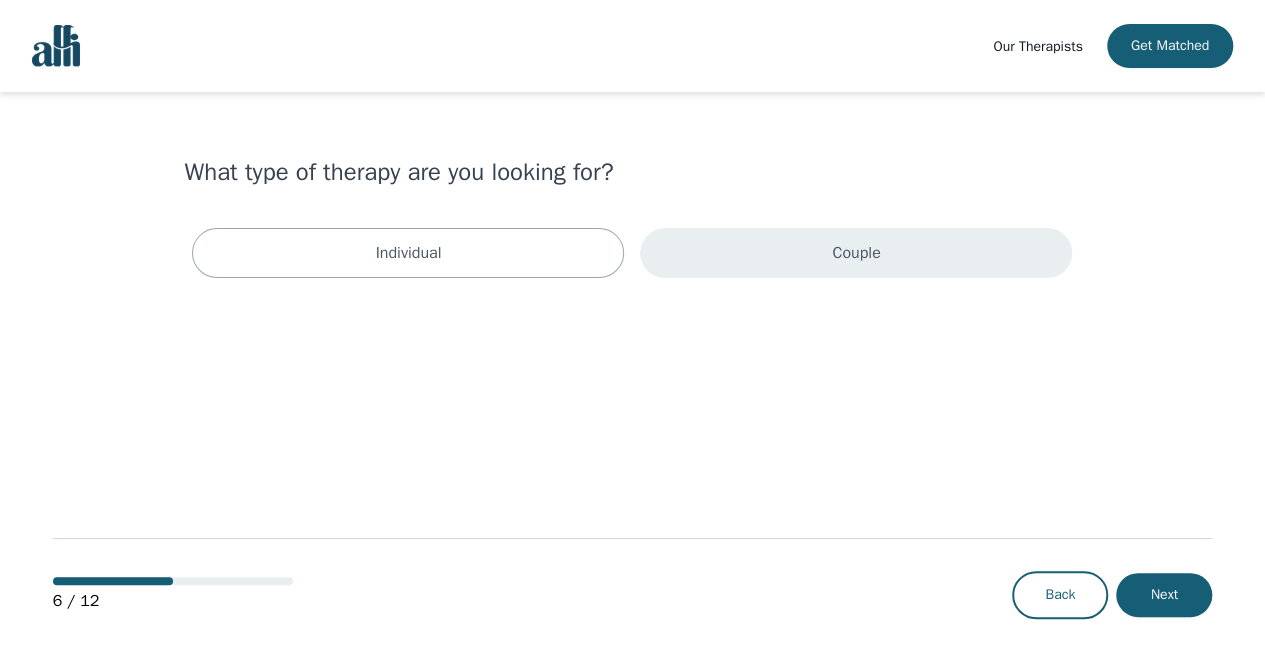 click on "Couple" at bounding box center (856, 253) 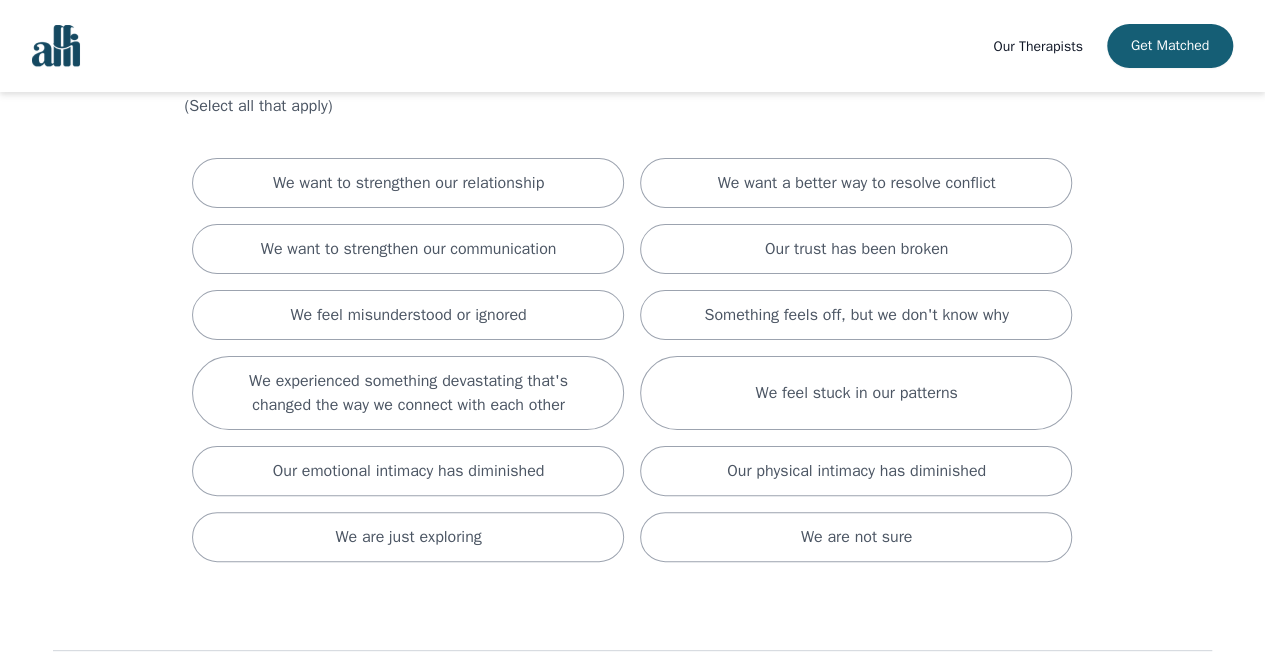 scroll, scrollTop: 108, scrollLeft: 0, axis: vertical 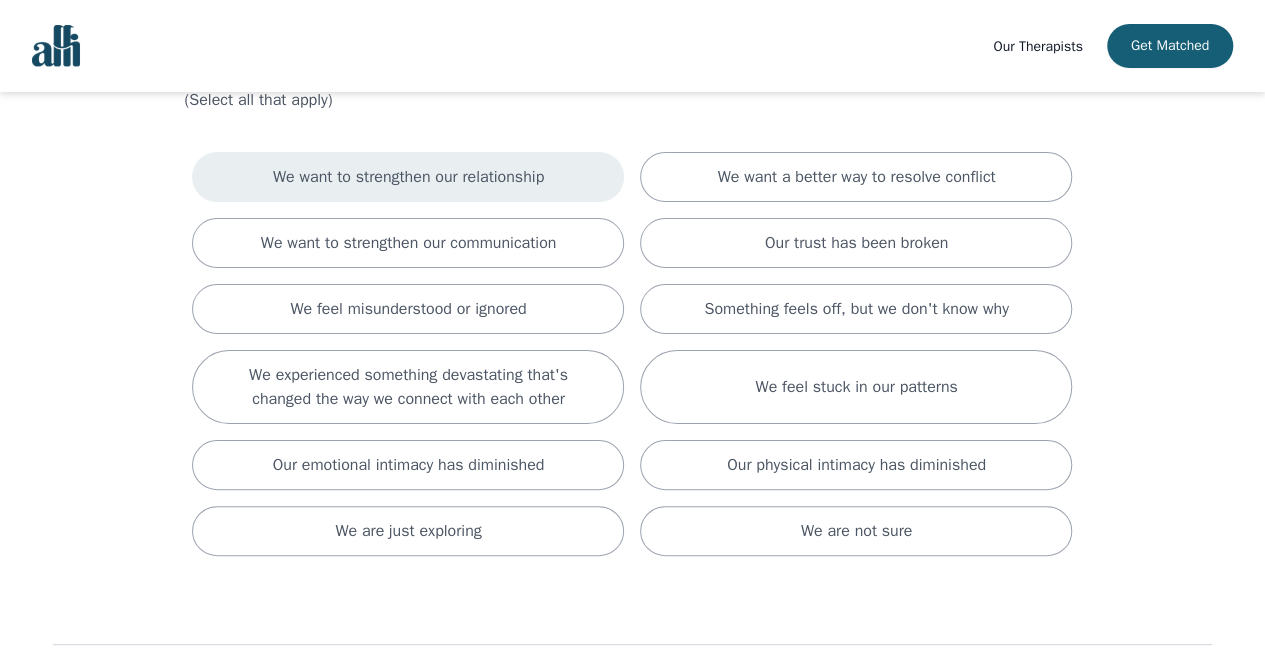 click on "We want to strengthen our relationship" at bounding box center [408, 177] 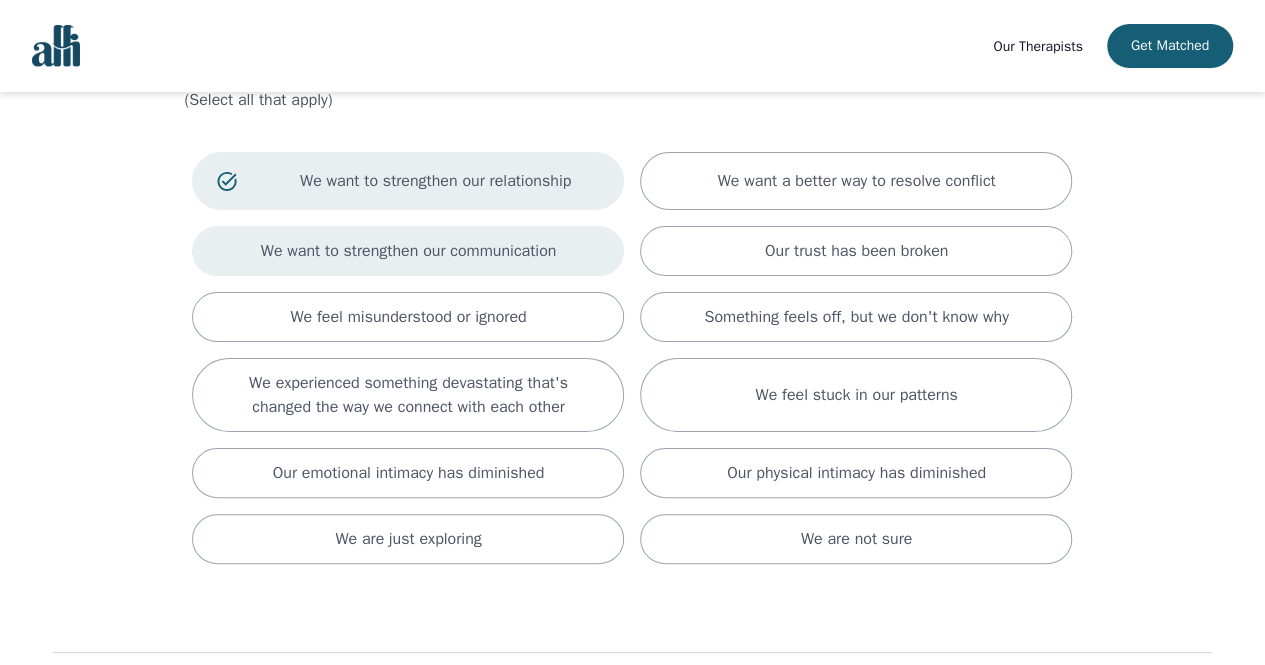 click on "We want to strengthen our communication" at bounding box center (408, 251) 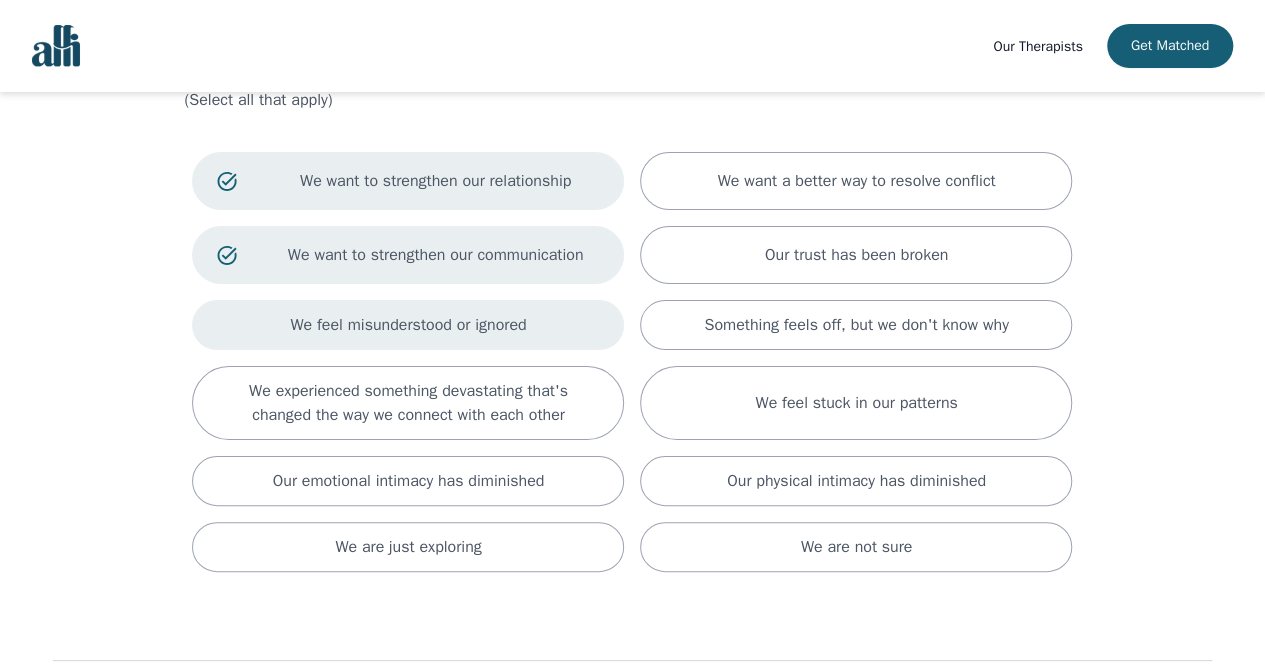 click on "We feel misunderstood or ignored" at bounding box center [856, 181] 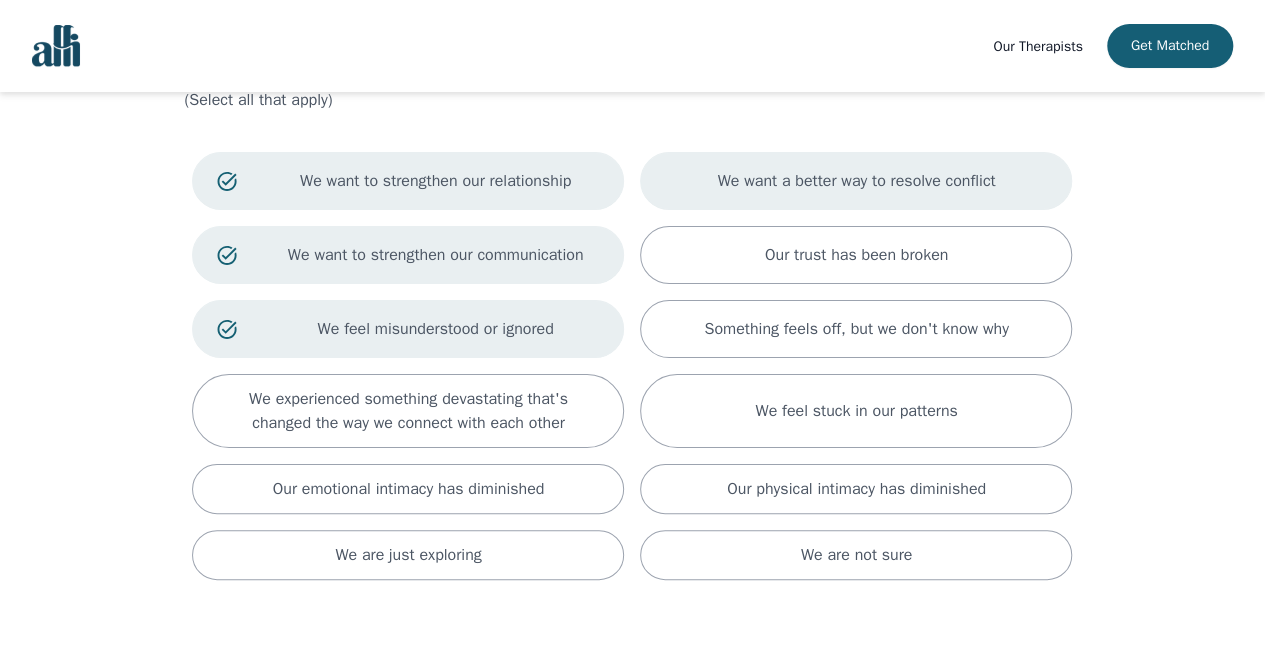 click on "We want a better way to resolve conflict" at bounding box center [856, 181] 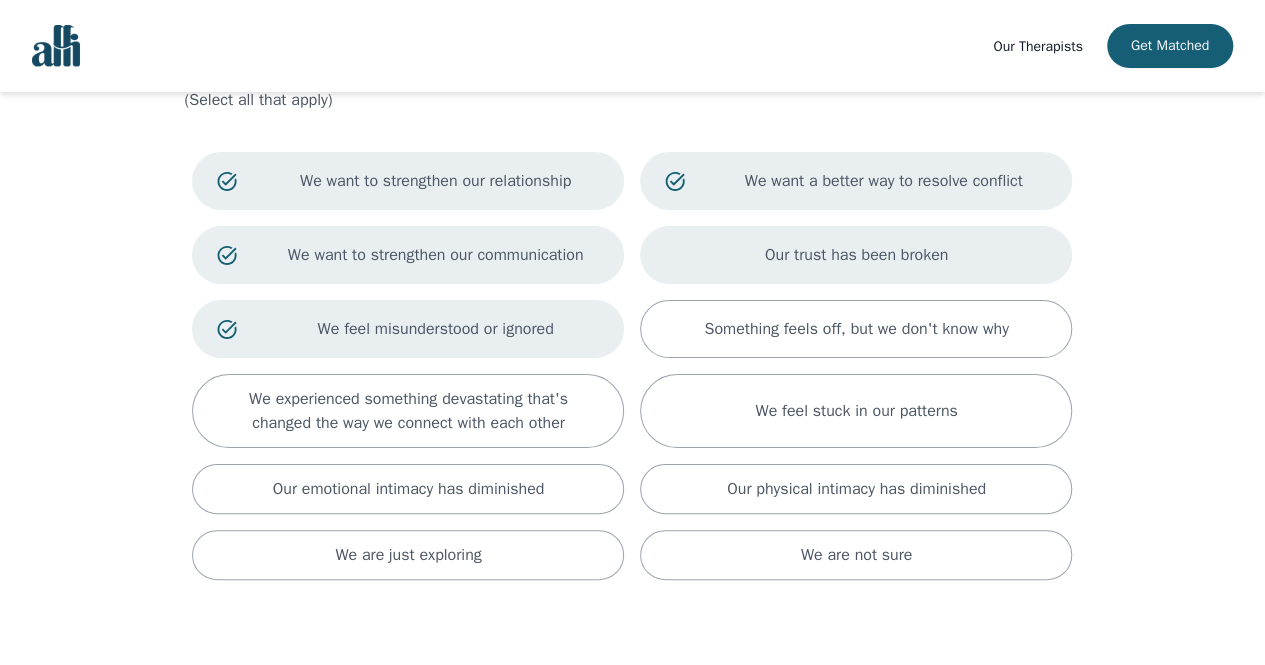 click on "Our trust has been broken" at bounding box center [856, 255] 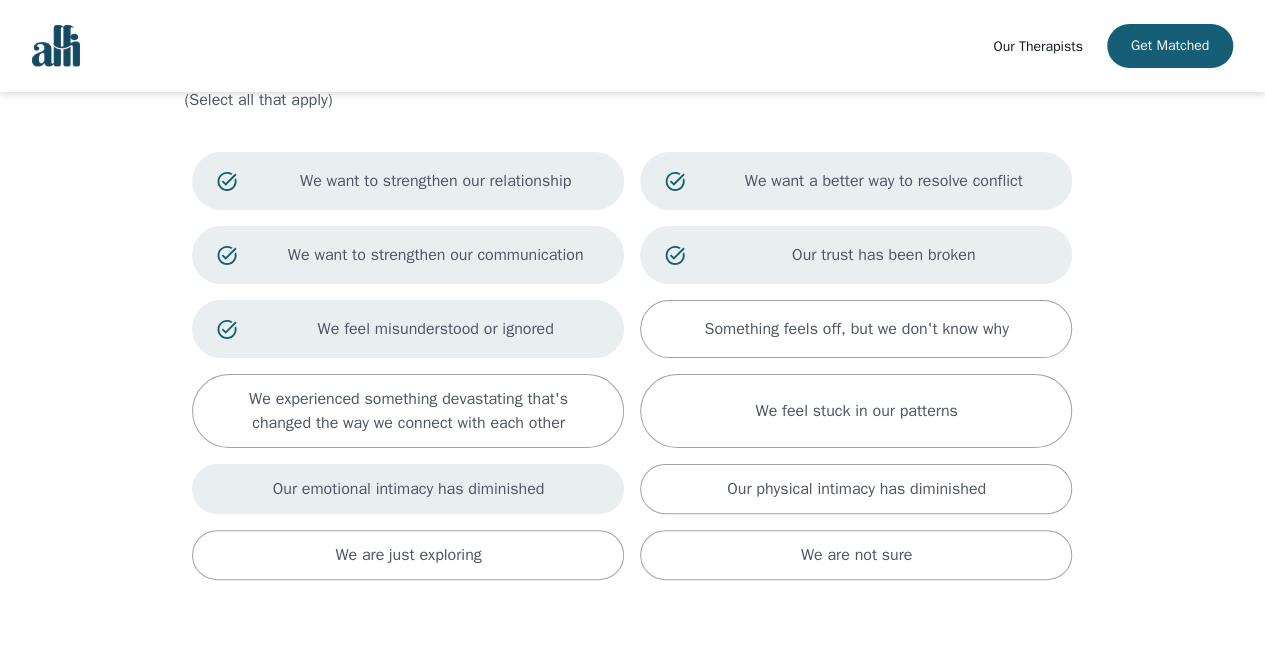 click on "Our emotional intimacy has diminished" at bounding box center (856, 329) 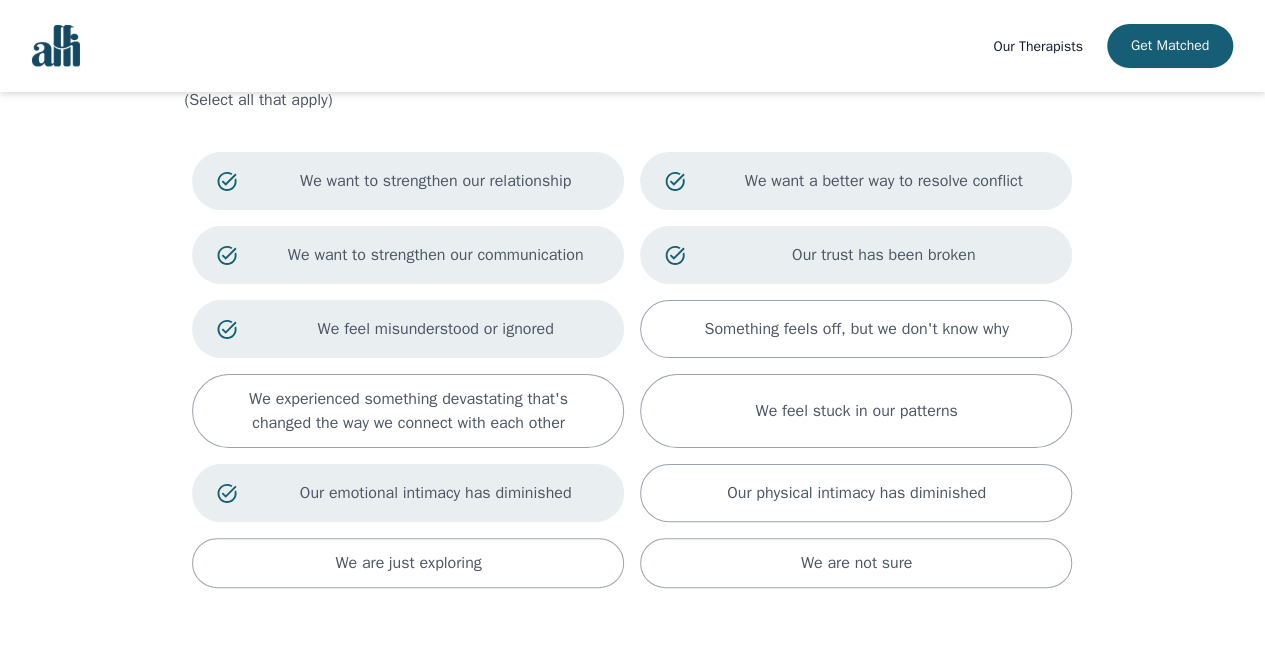 scroll, scrollTop: 244, scrollLeft: 0, axis: vertical 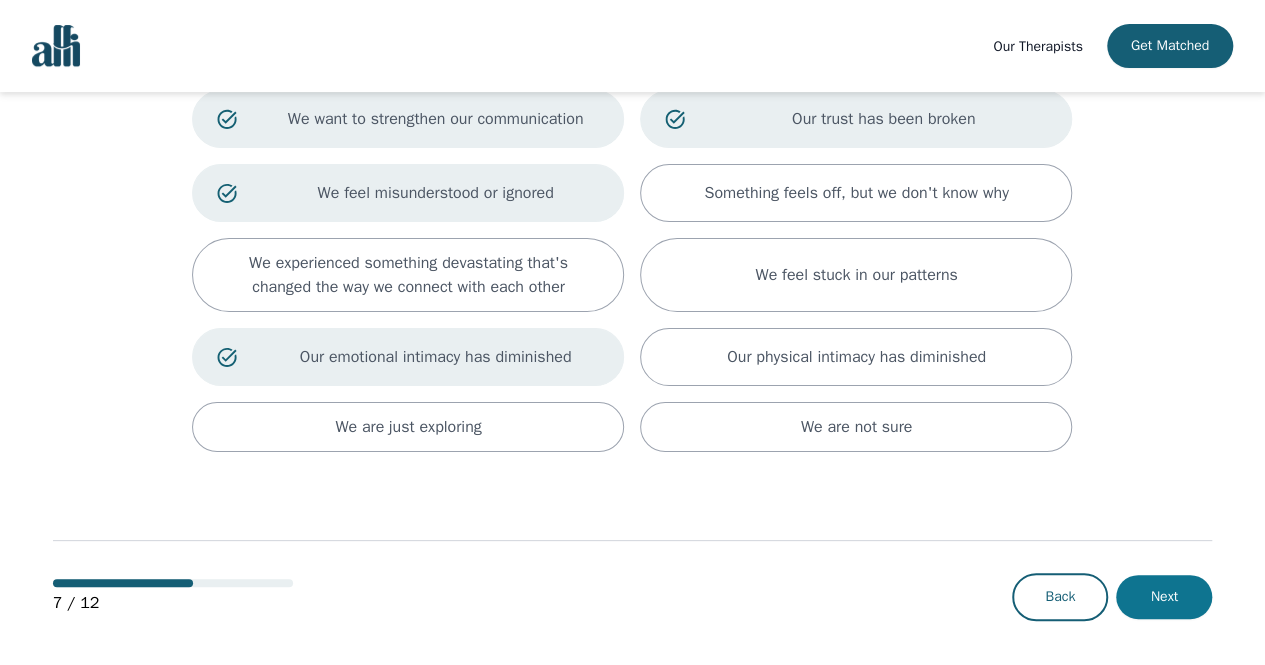 click on "Next" at bounding box center (1164, 597) 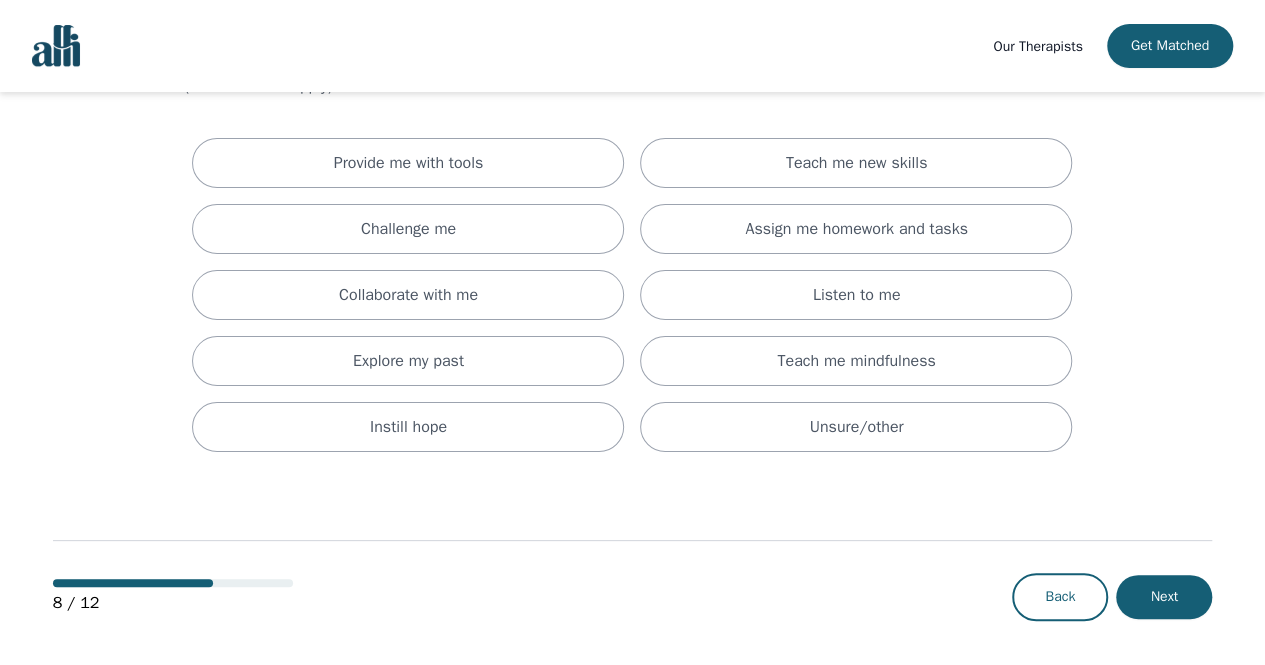 scroll, scrollTop: 0, scrollLeft: 0, axis: both 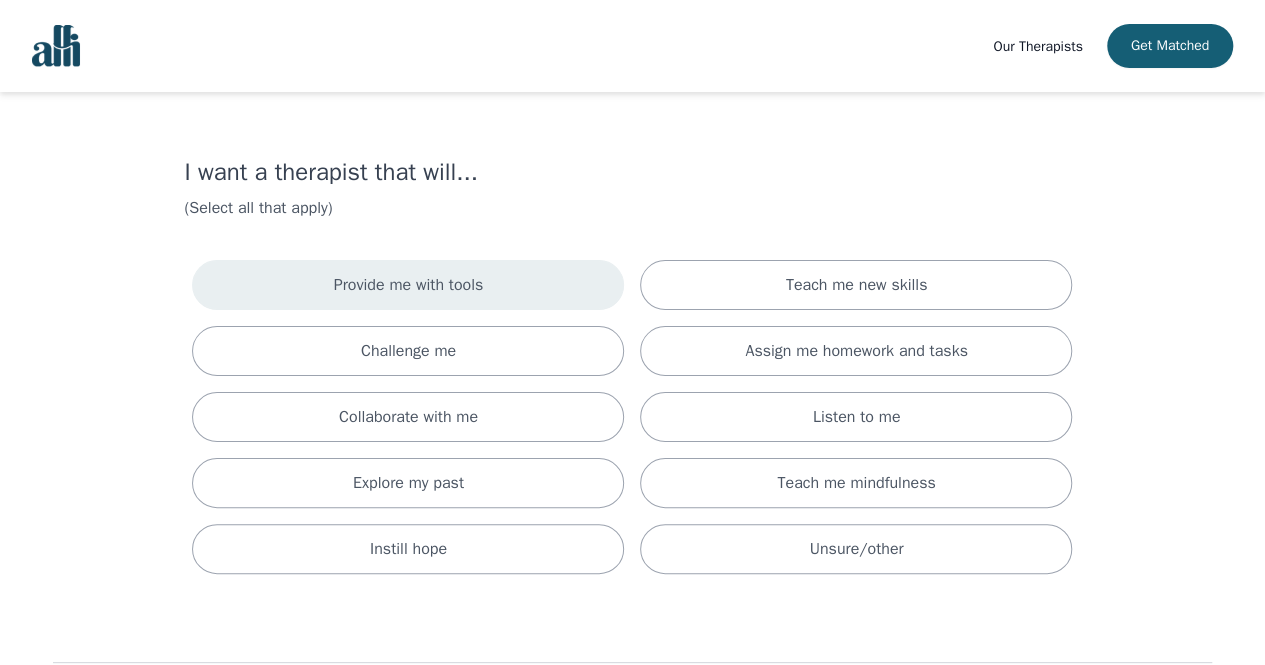 click on "Provide me with tools" at bounding box center [408, 285] 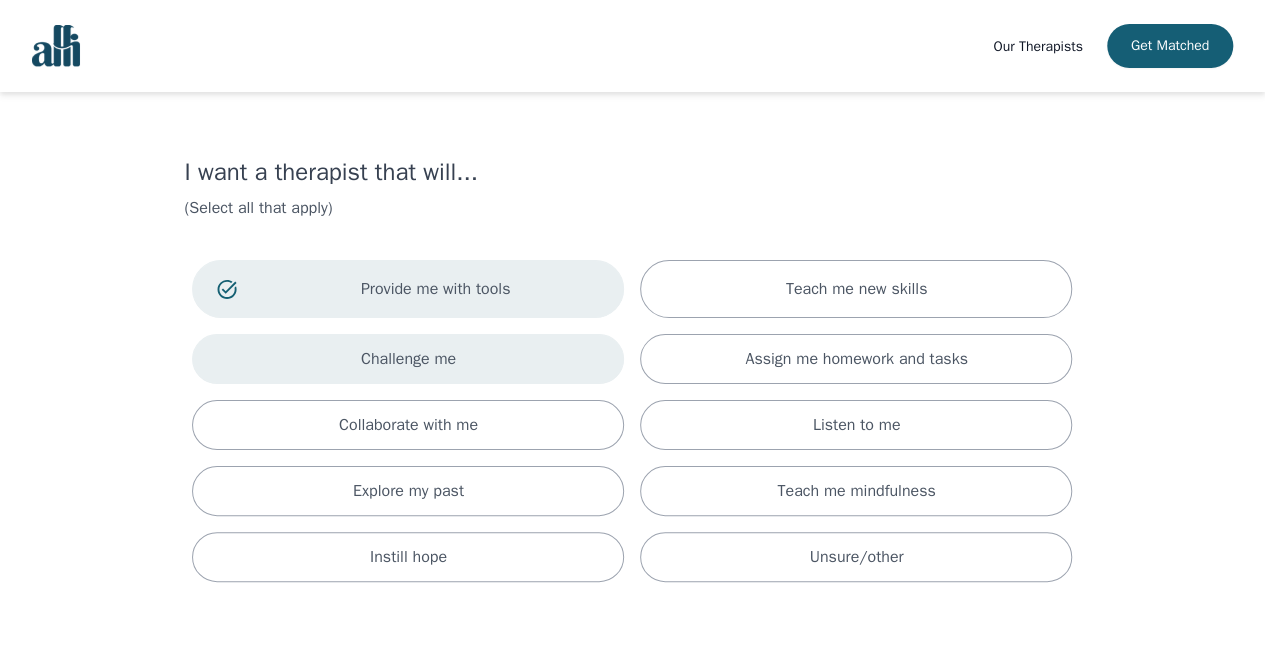 click on "Challenge me" at bounding box center [408, 359] 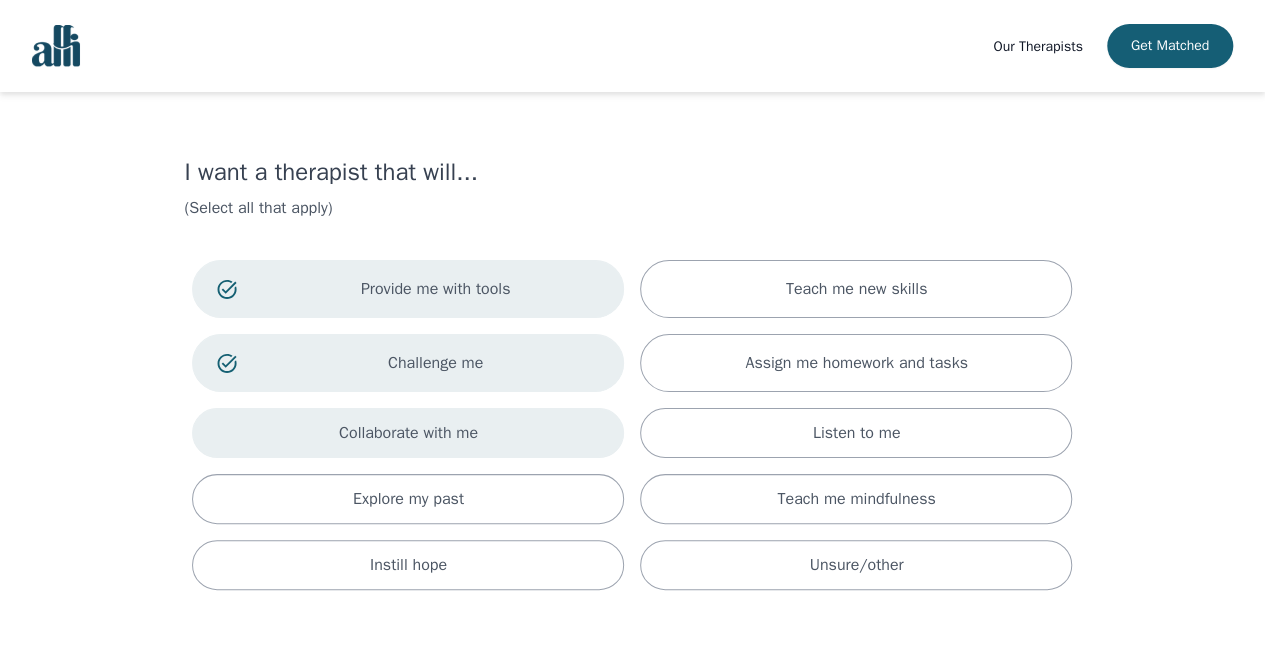click on "Collaborate with me" at bounding box center [408, 433] 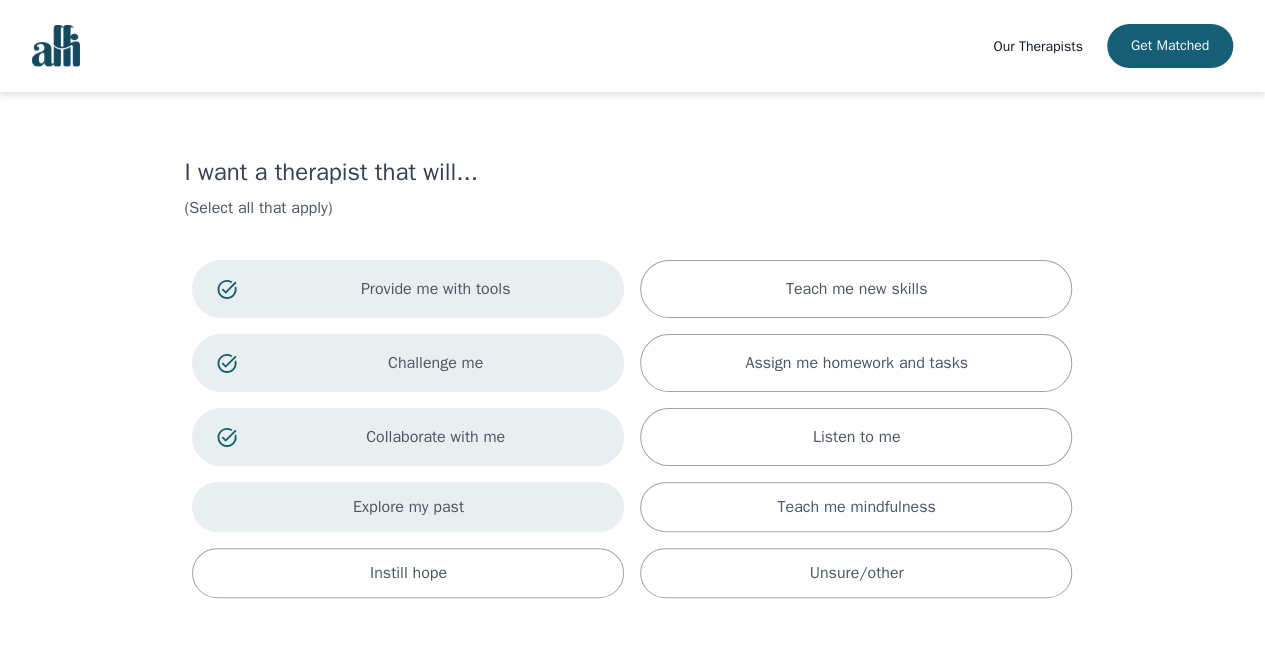 click on "Explore my past" at bounding box center (408, 507) 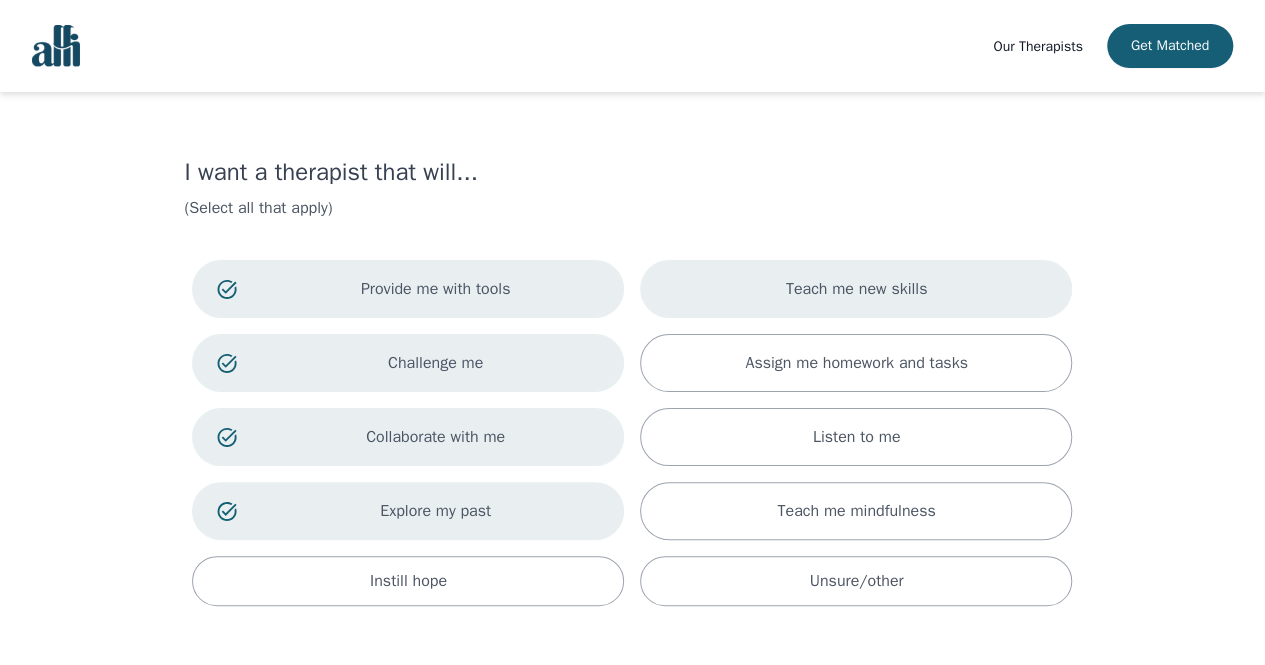 click on "Teach me new skills" at bounding box center (857, 289) 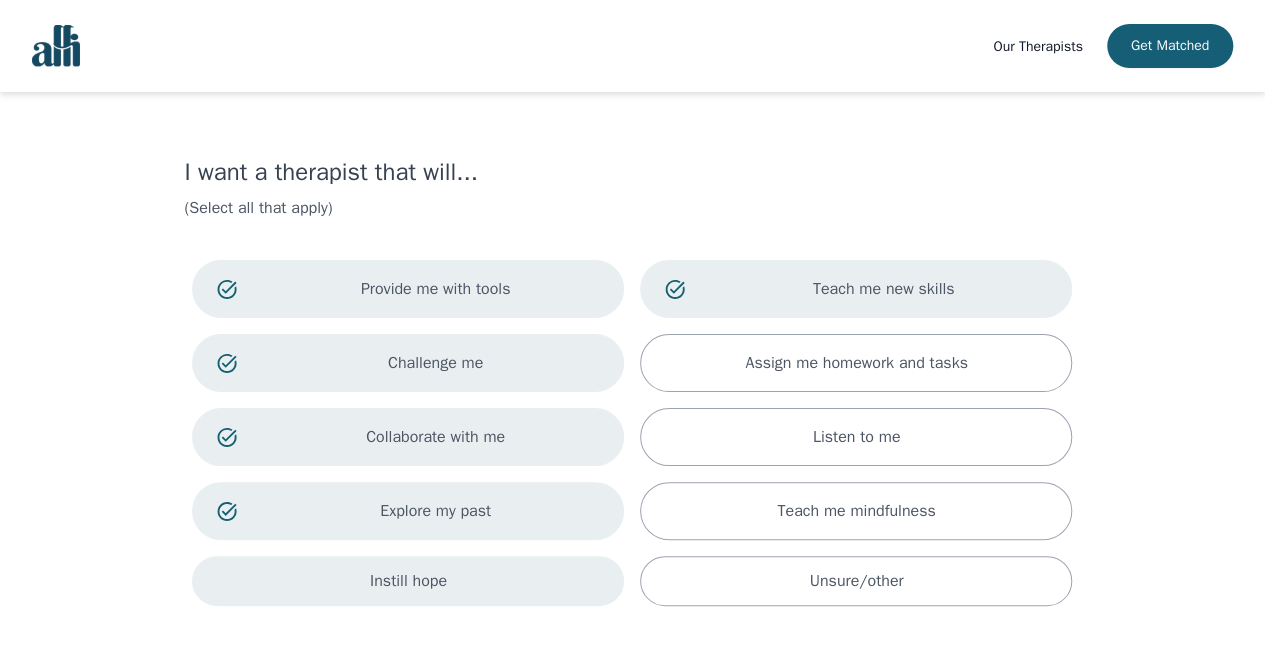 click on "Instill hope" at bounding box center (408, 581) 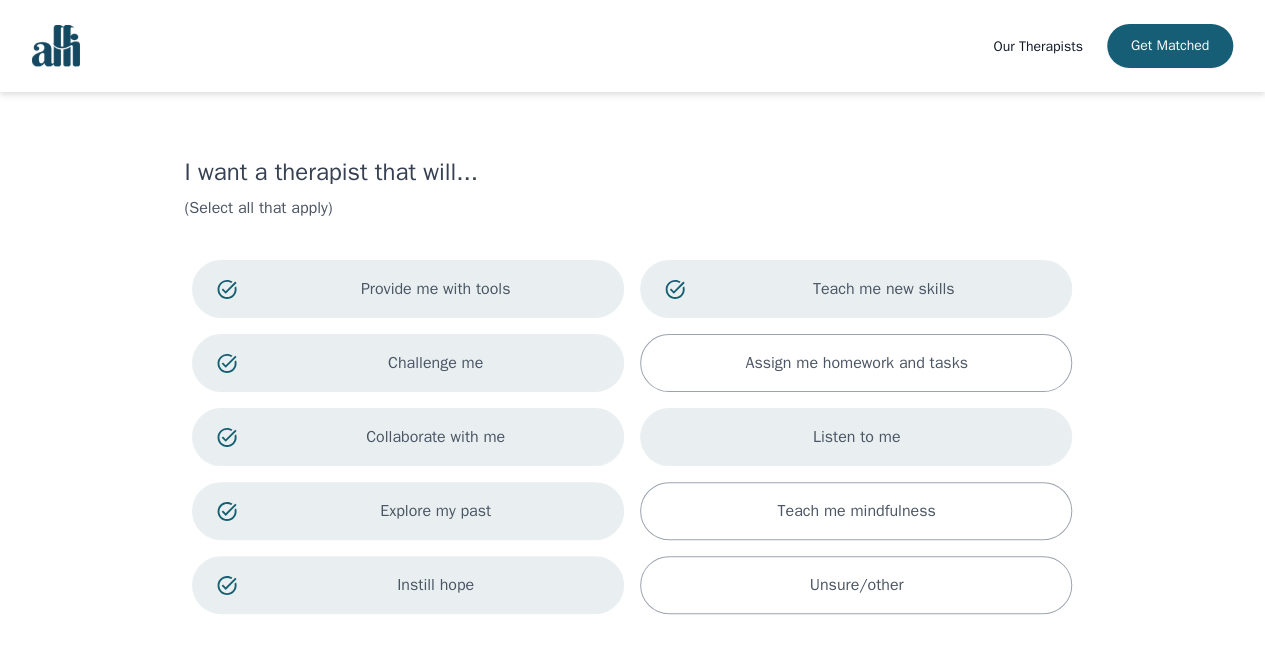 click on "Listen to me" at bounding box center [856, 437] 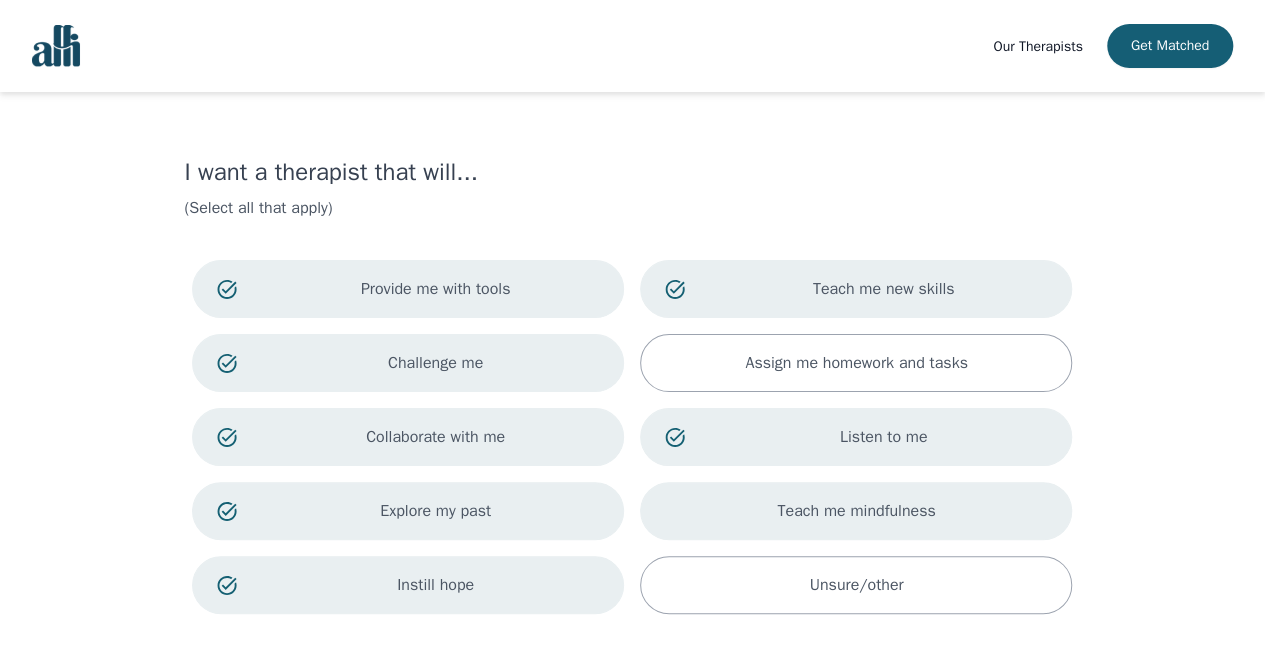 click on "Teach me mindfulness" at bounding box center [856, 511] 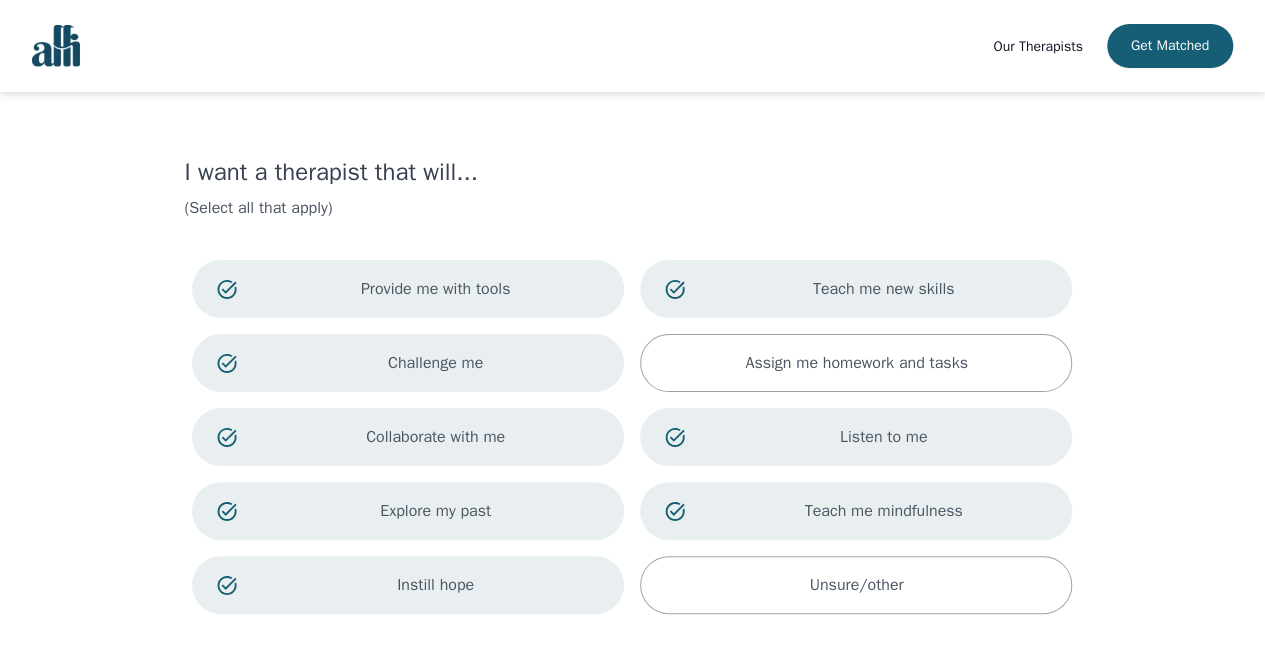 scroll, scrollTop: 162, scrollLeft: 0, axis: vertical 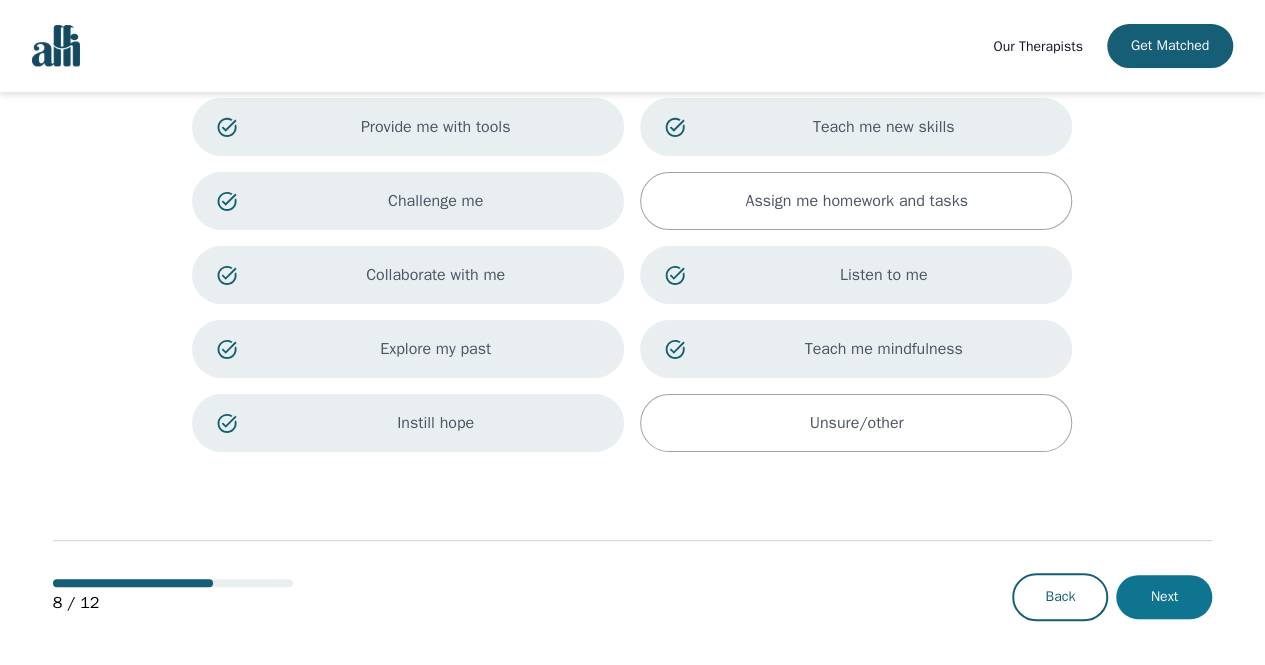 click on "Next" at bounding box center (1164, 597) 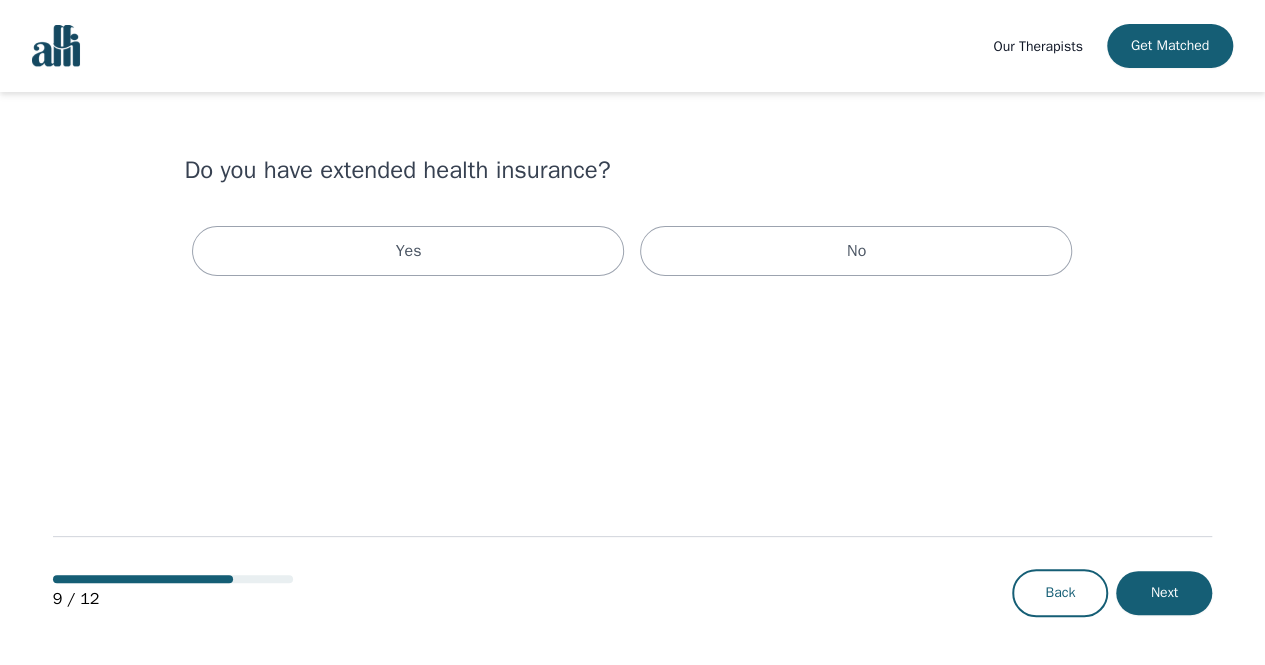 scroll, scrollTop: 0, scrollLeft: 0, axis: both 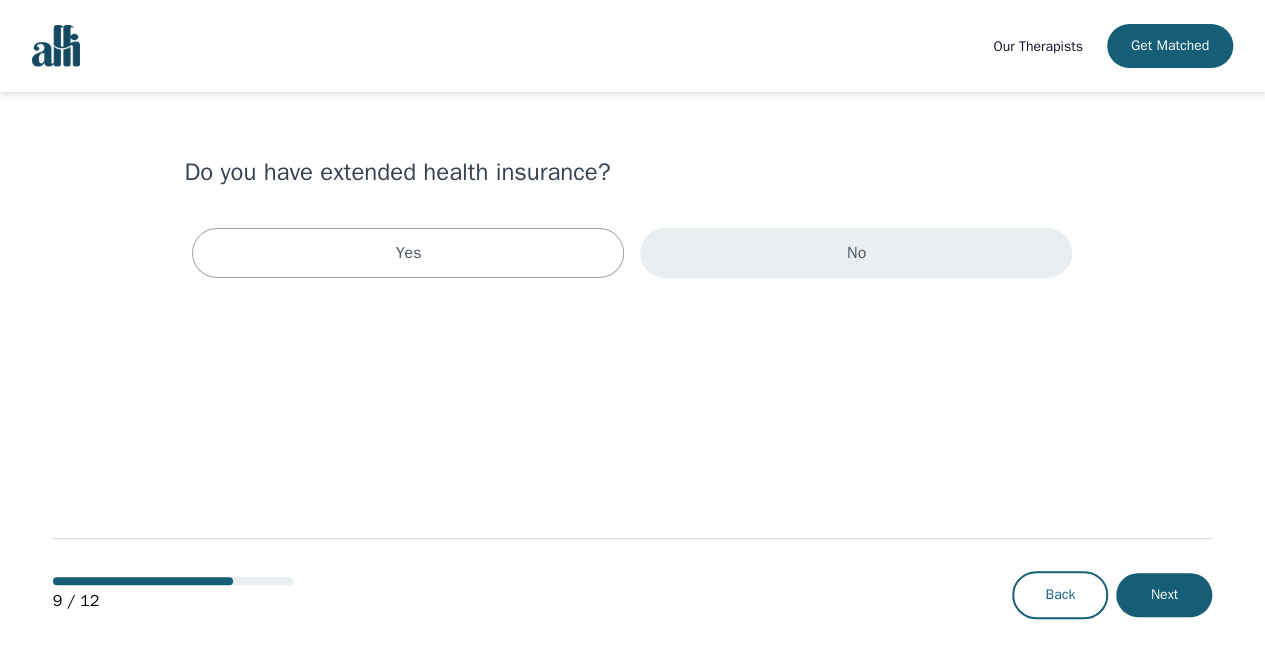 click on "No" at bounding box center (856, 253) 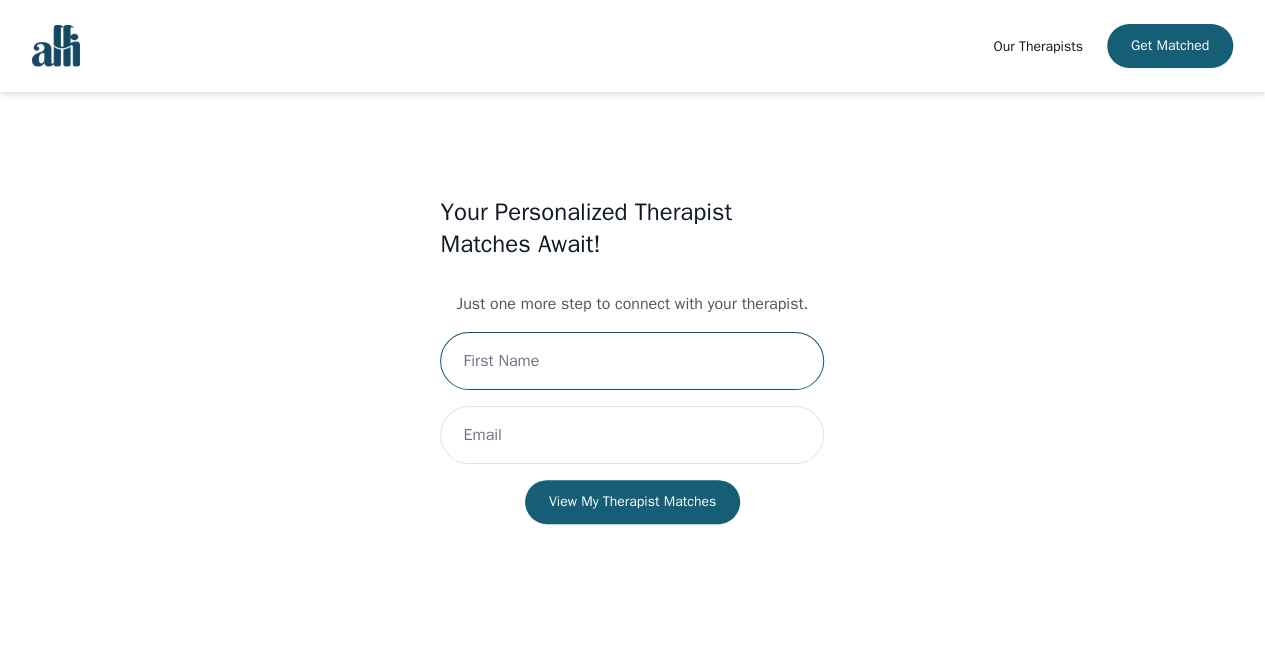 click at bounding box center (632, 361) 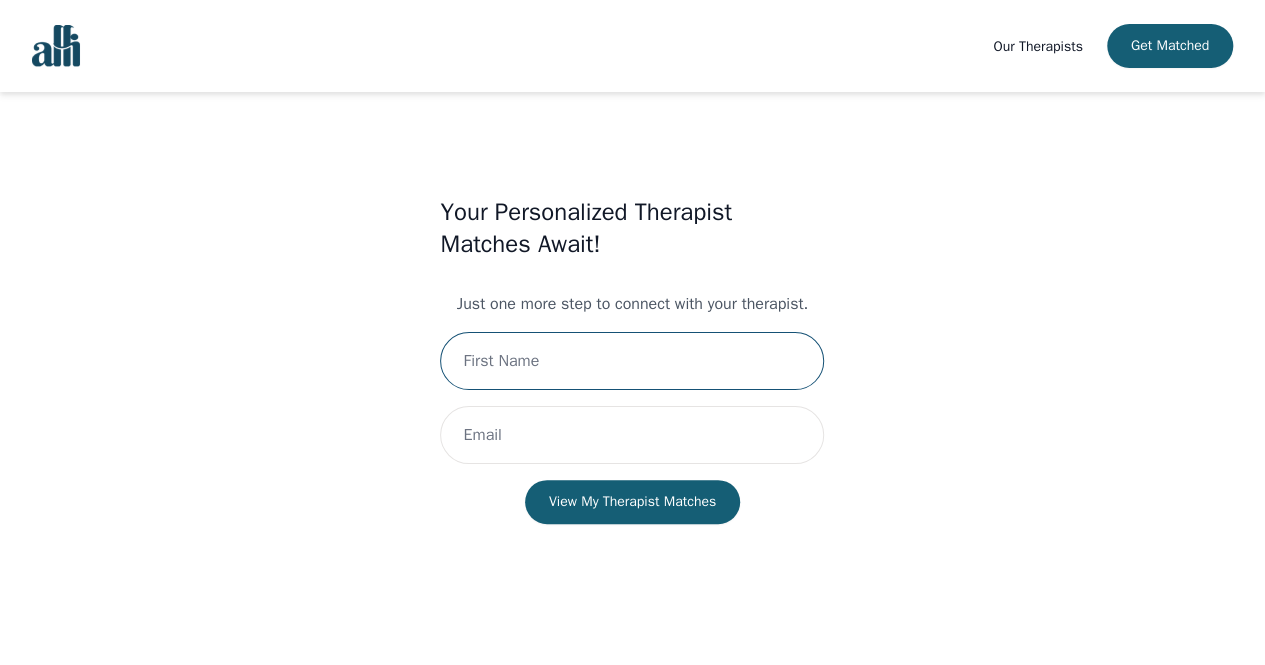 type on "[PERSON]" 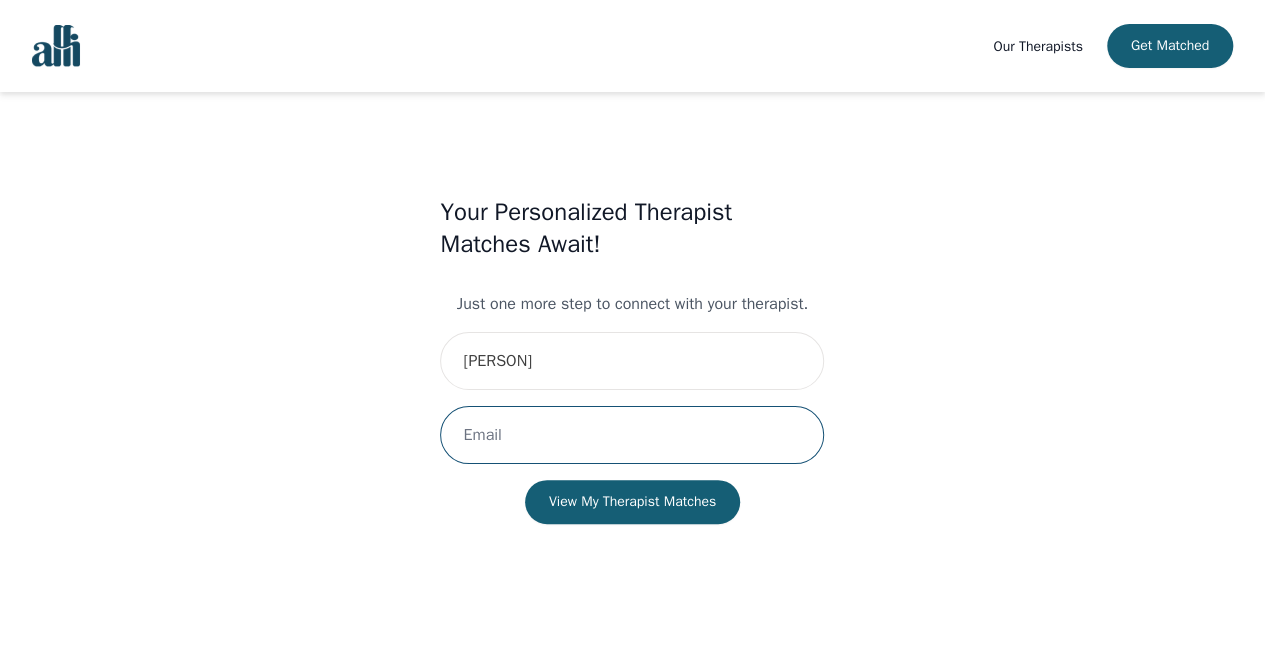 click at bounding box center (632, 435) 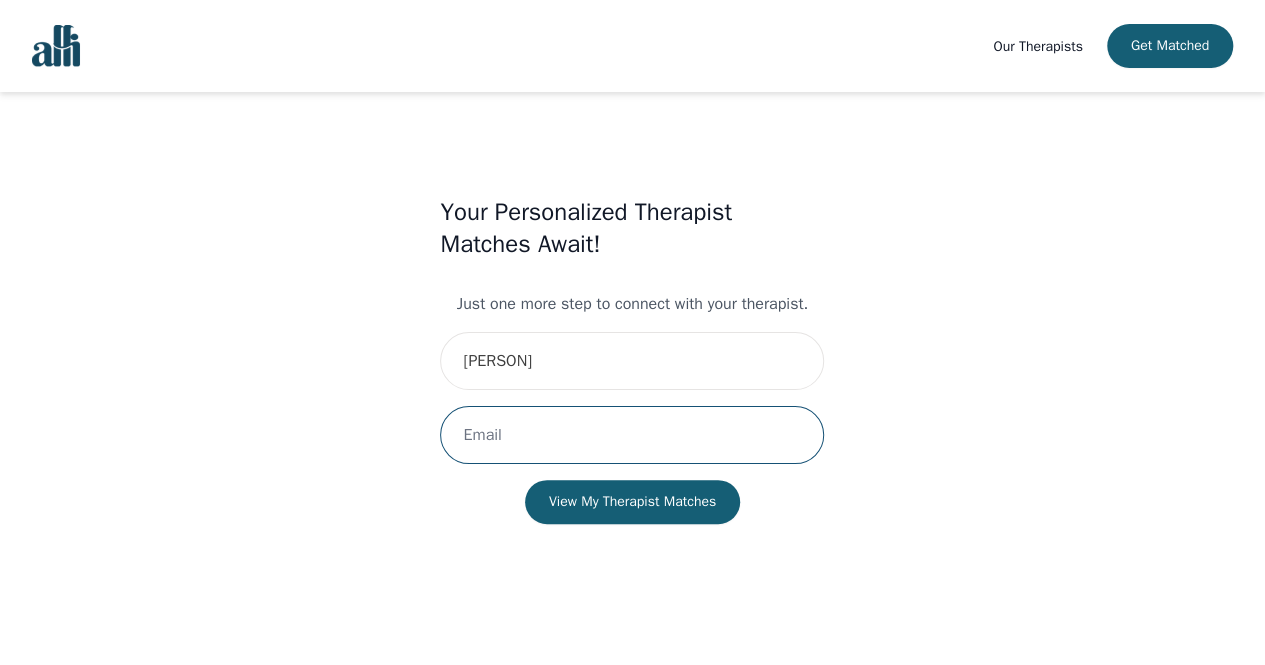 type on "[EMAIL]" 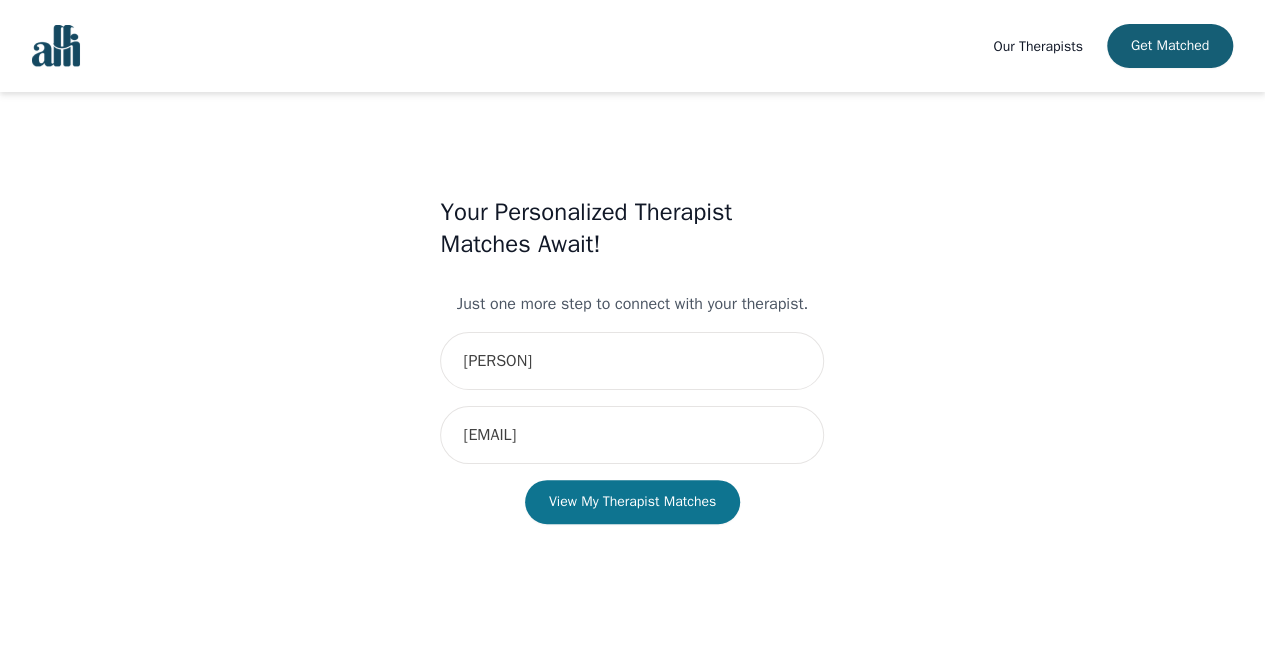 click on "View My Therapist Matches" at bounding box center (632, 502) 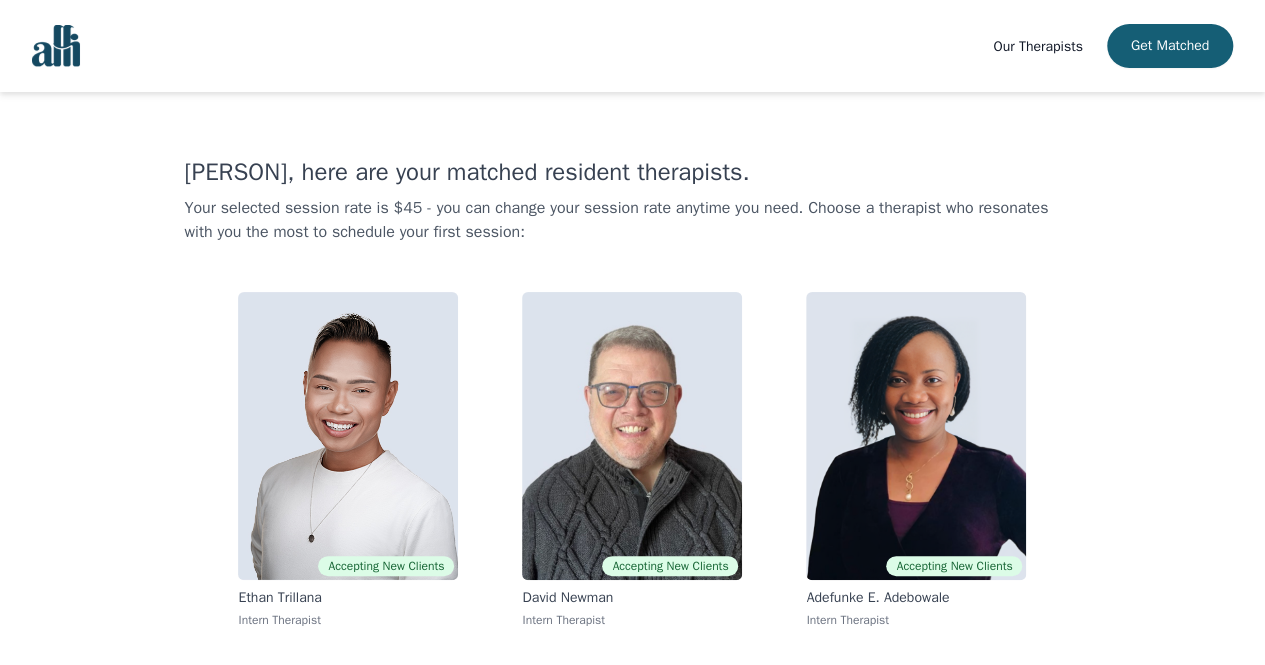 scroll, scrollTop: 2, scrollLeft: 0, axis: vertical 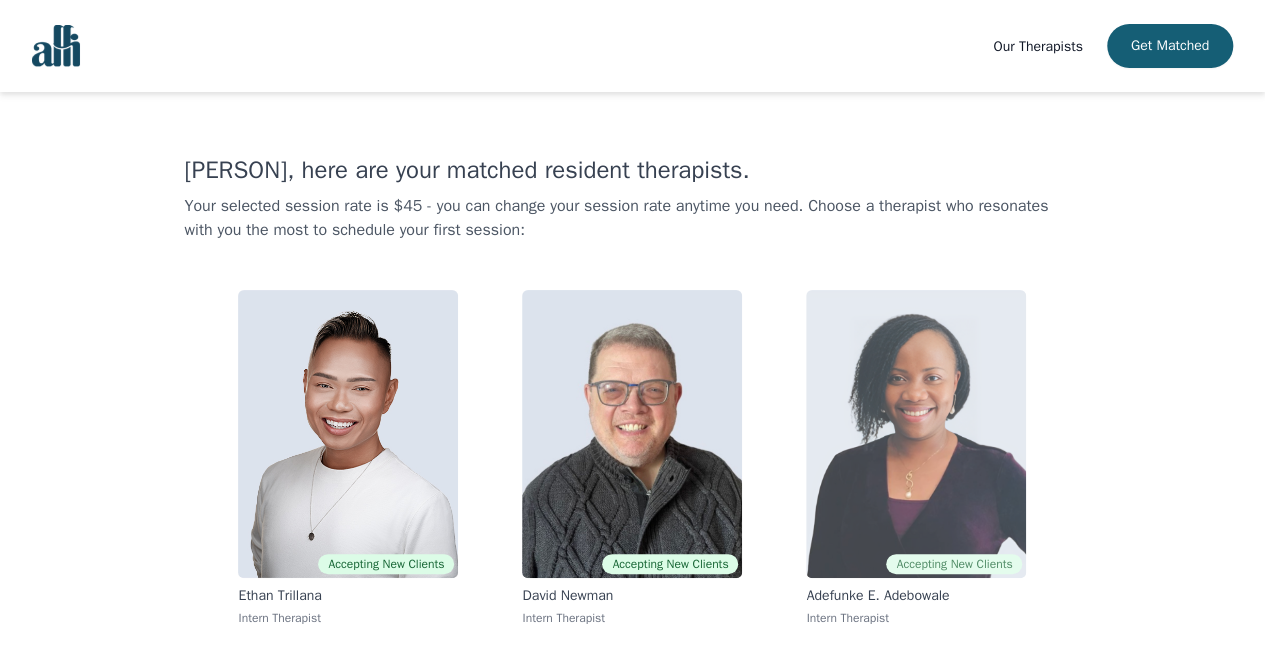 click at bounding box center (916, 434) 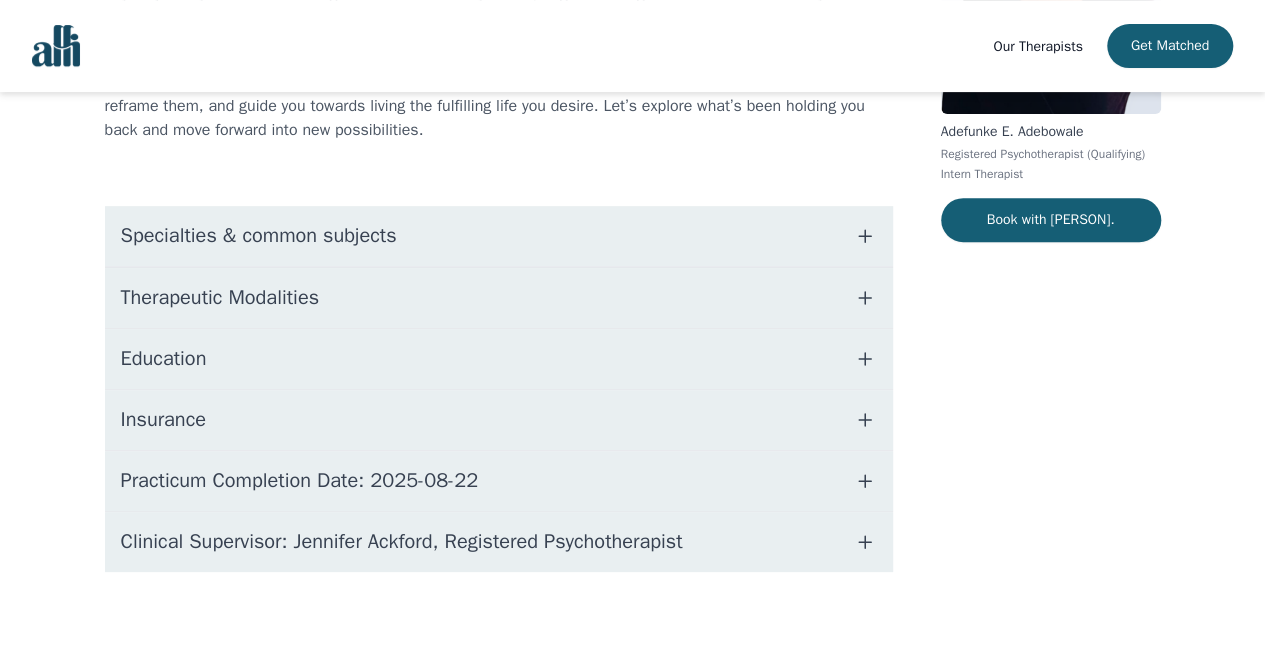 scroll, scrollTop: 314, scrollLeft: 0, axis: vertical 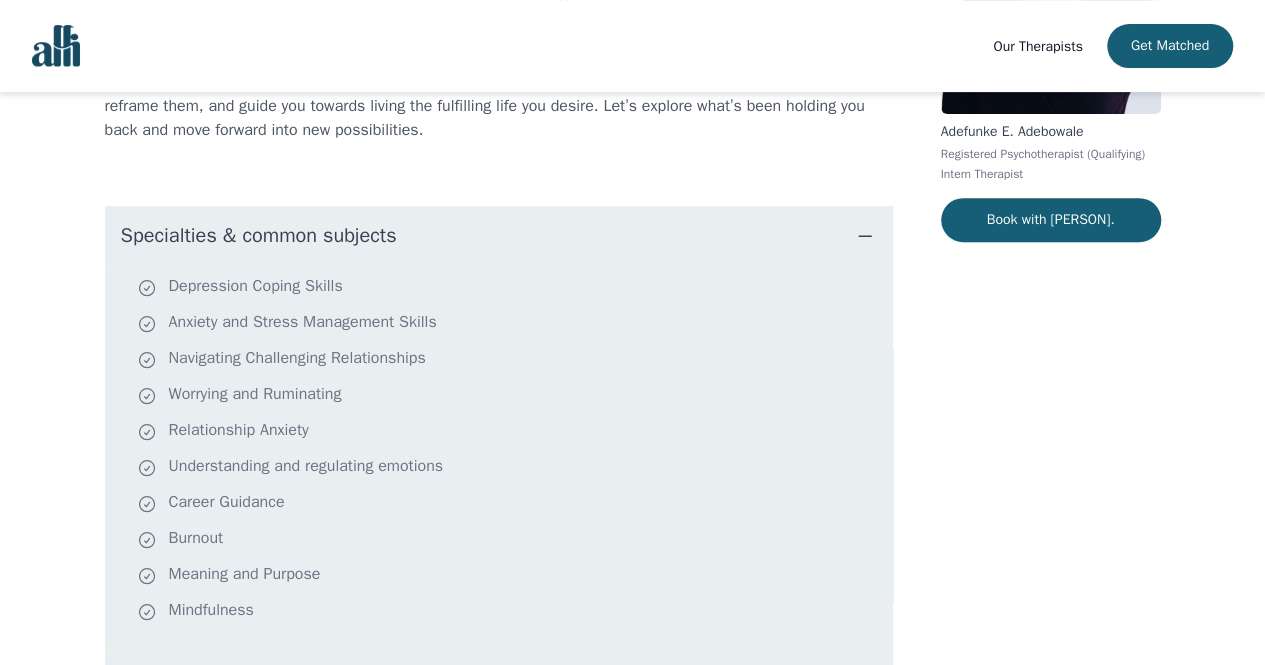 click at bounding box center [865, 236] 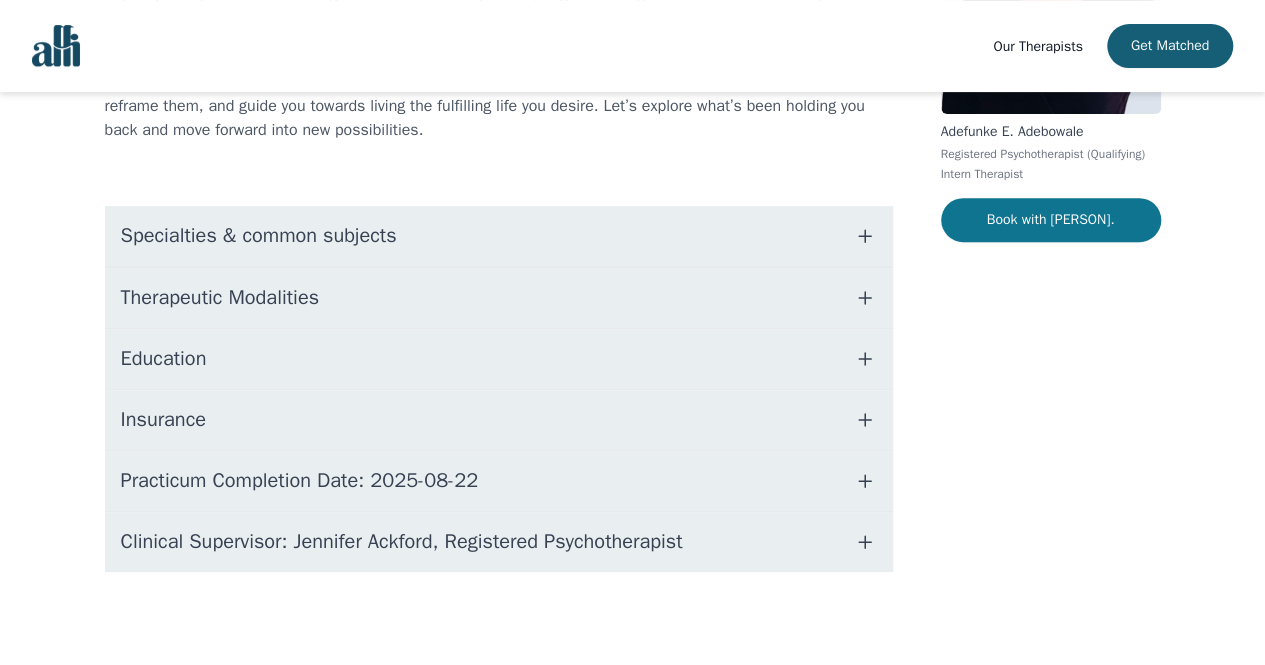 click on "Book with [PERSON]." at bounding box center [1051, 220] 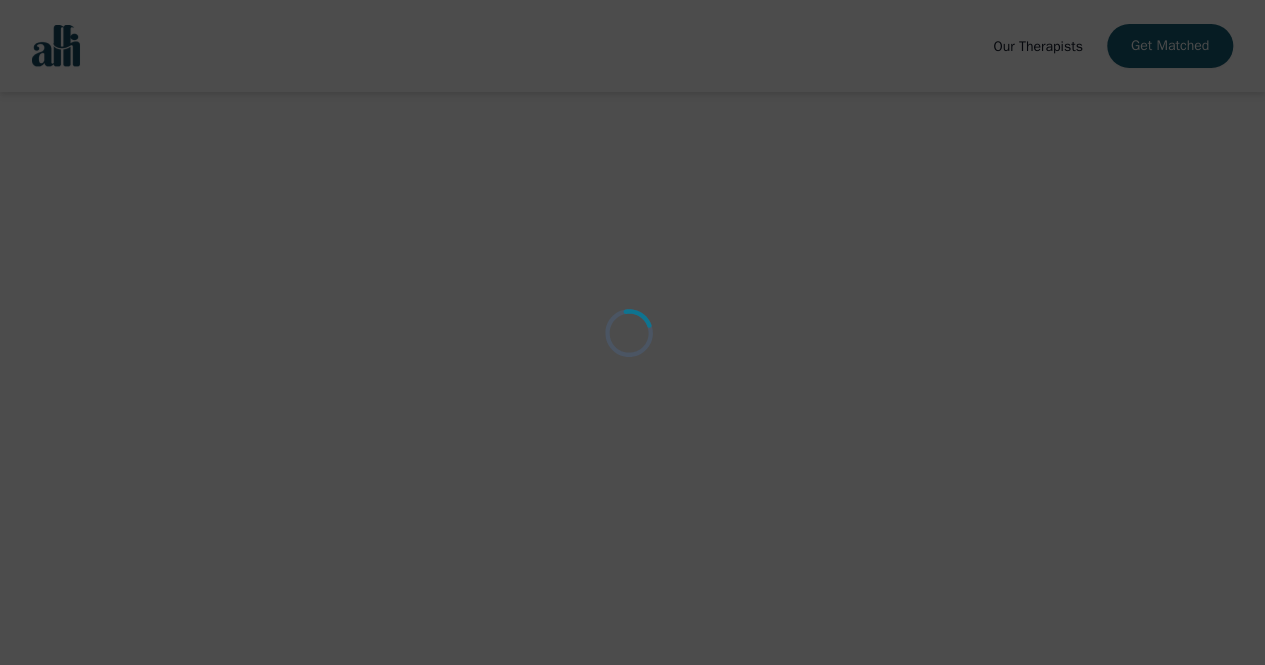 scroll, scrollTop: 0, scrollLeft: 0, axis: both 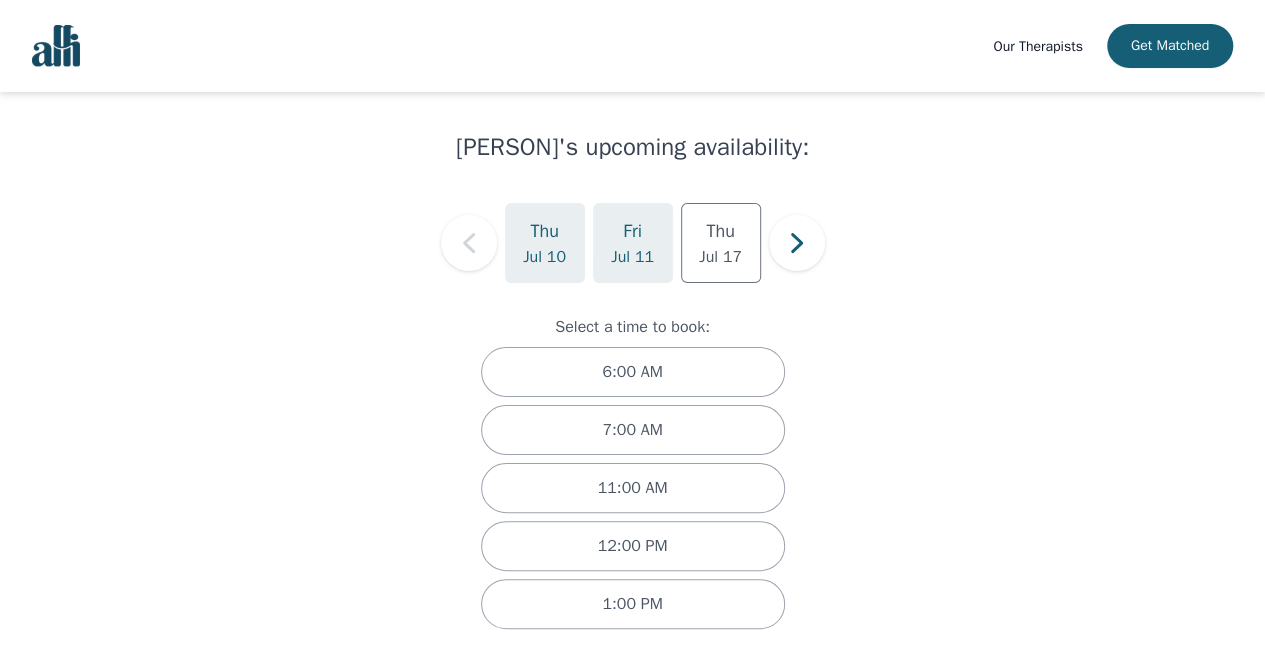 click on "Jul 11" at bounding box center (632, 257) 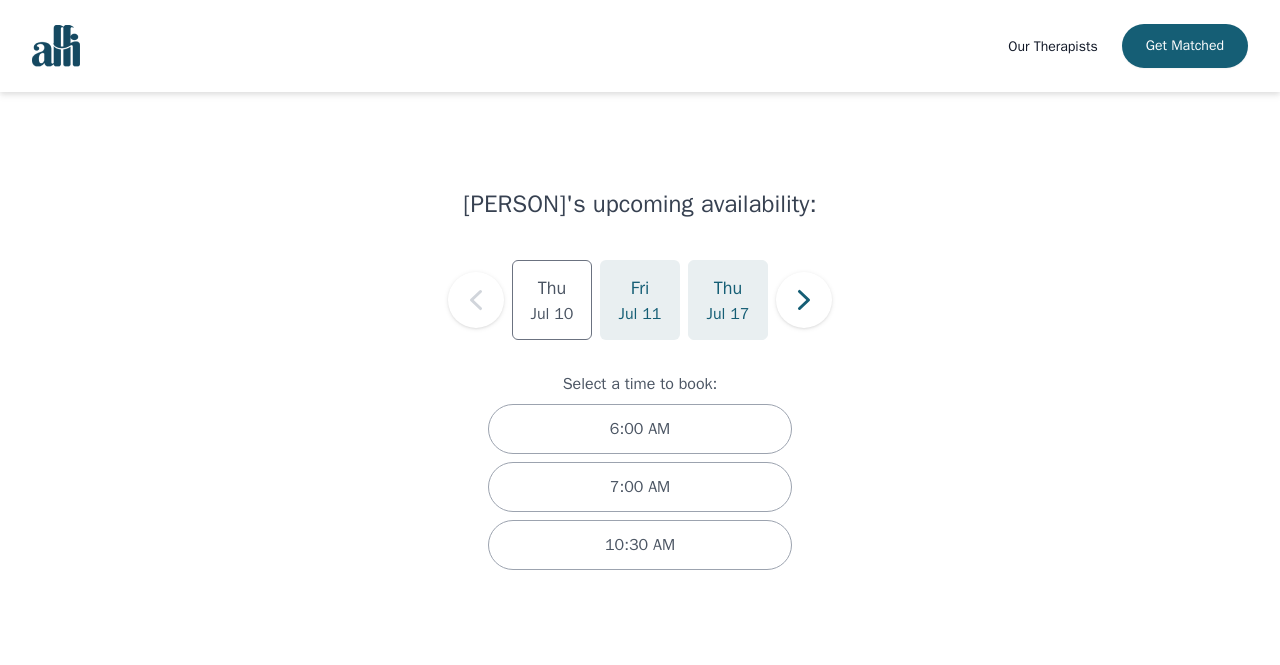 click on "Thu" at bounding box center [552, 288] 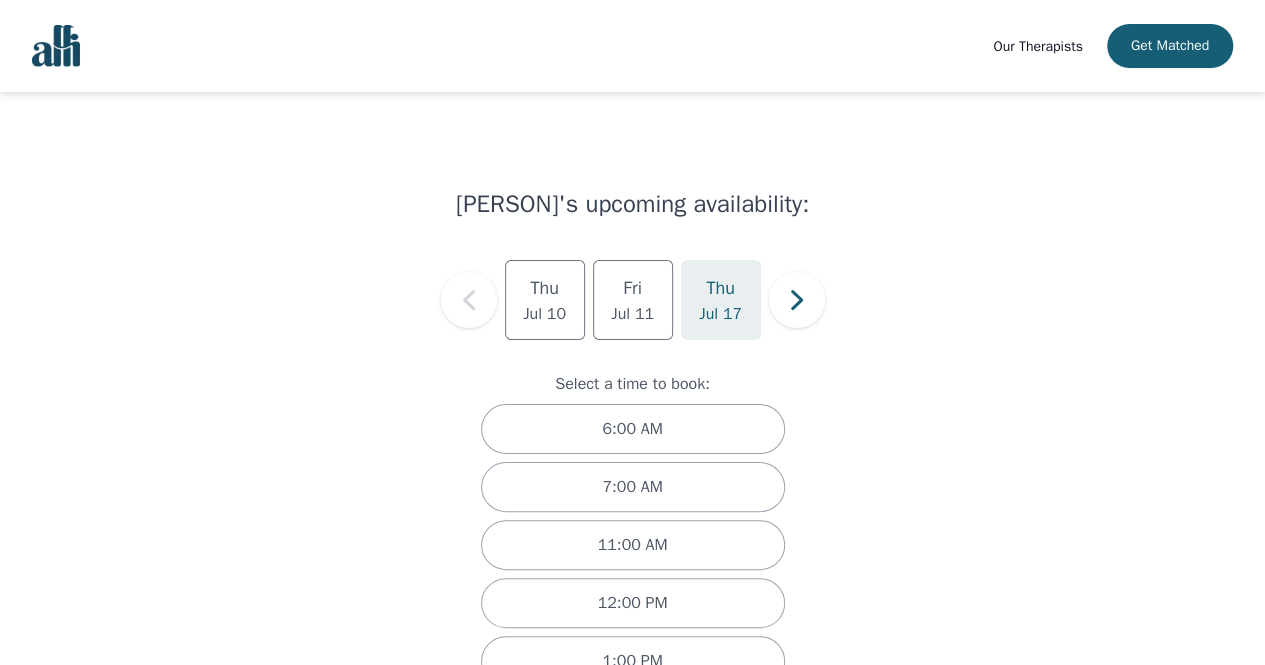 scroll, scrollTop: 57, scrollLeft: 0, axis: vertical 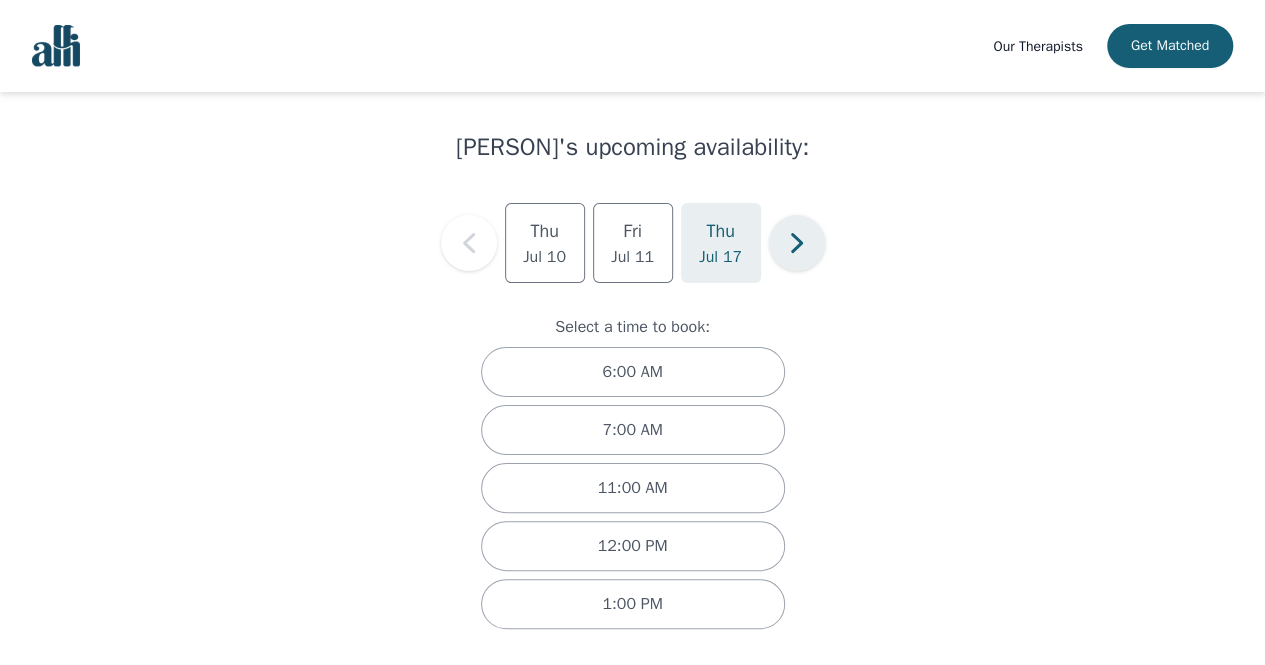 click at bounding box center [797, 243] 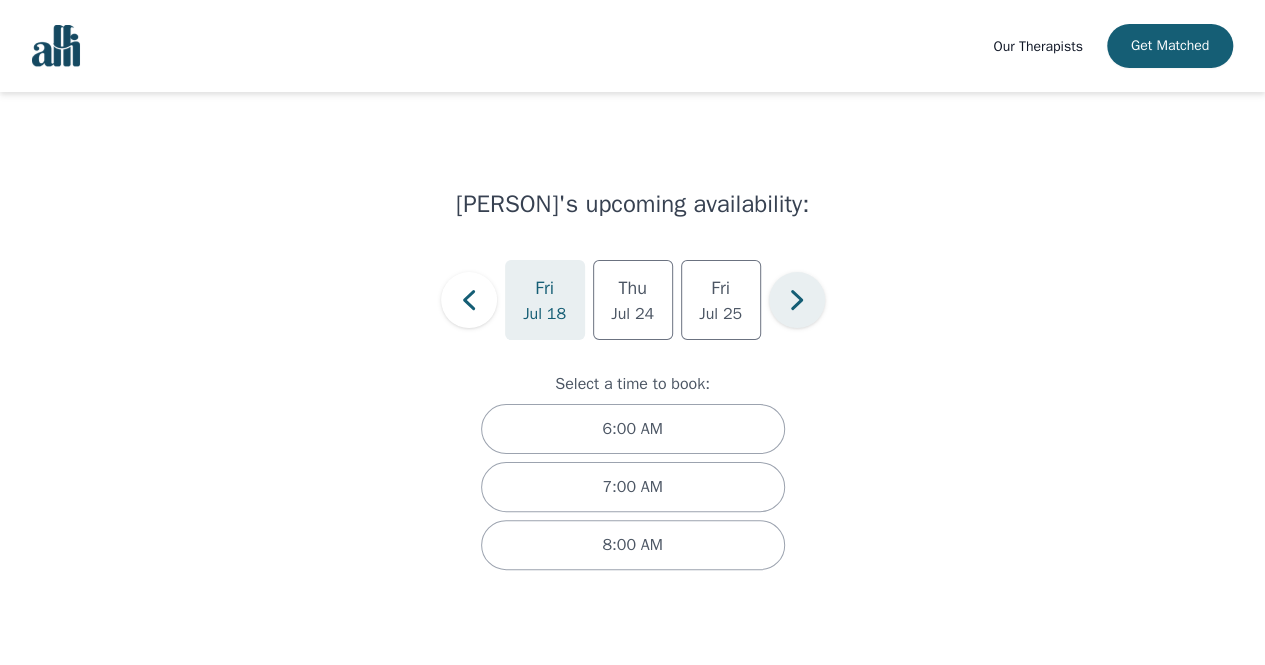scroll, scrollTop: 0, scrollLeft: 0, axis: both 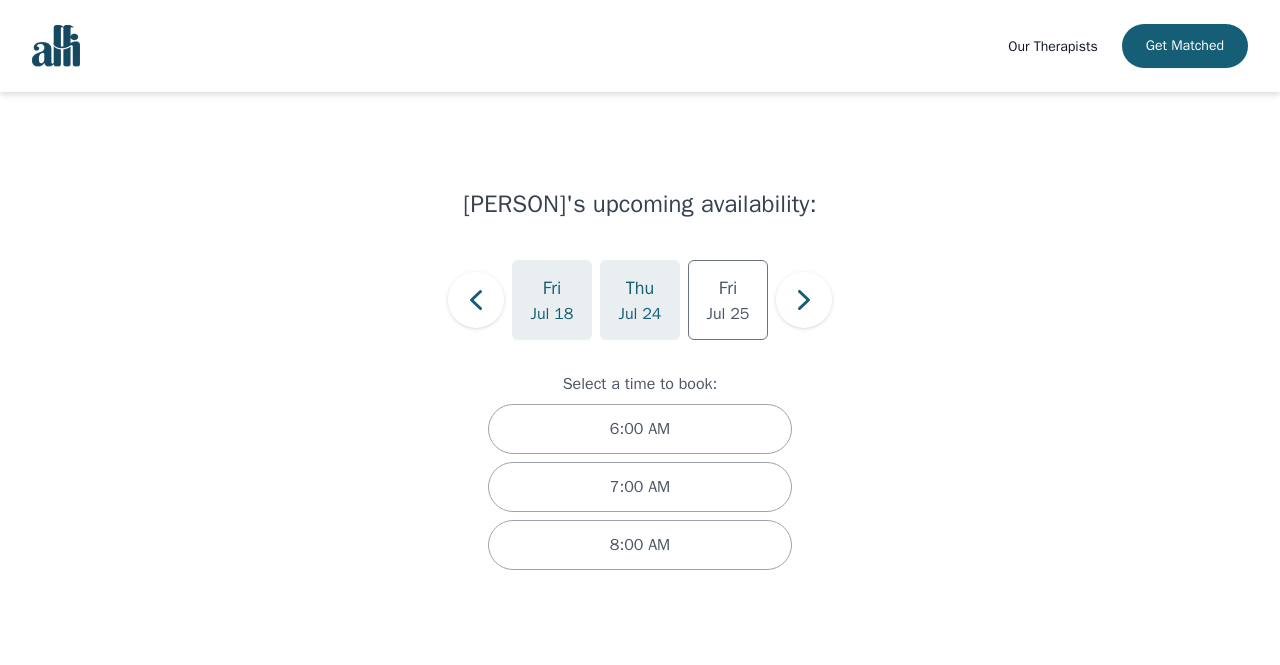 click on "[DATE]" at bounding box center (640, 300) 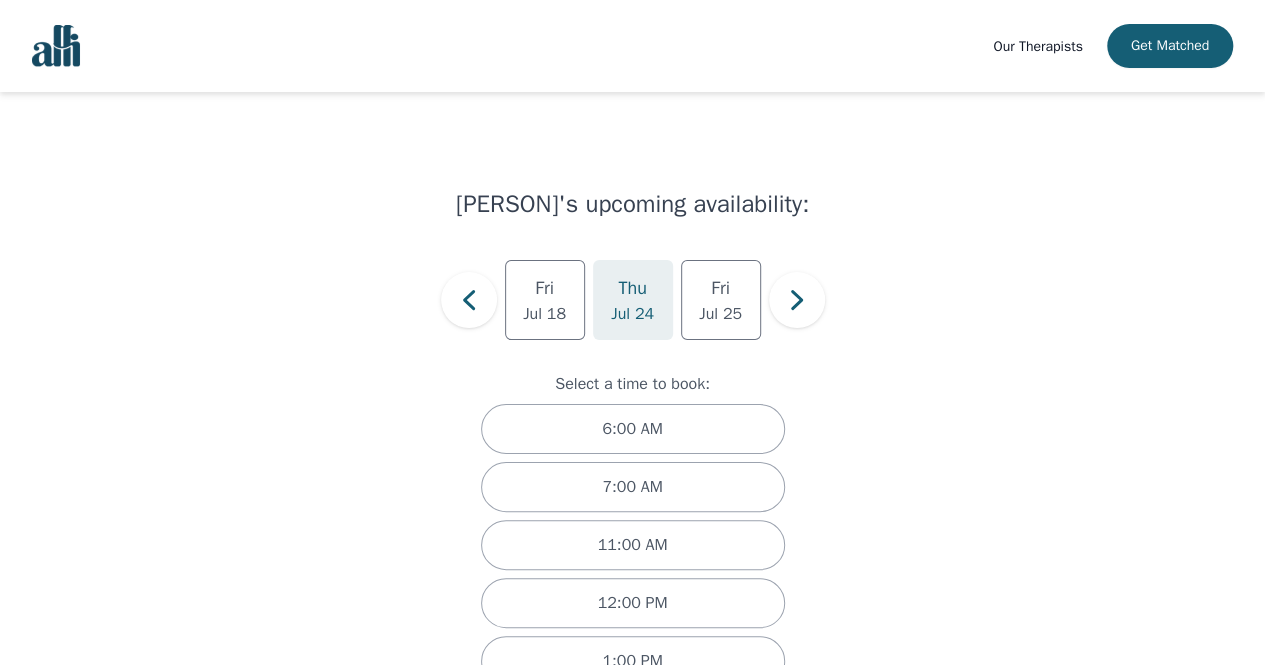 scroll, scrollTop: 114, scrollLeft: 0, axis: vertical 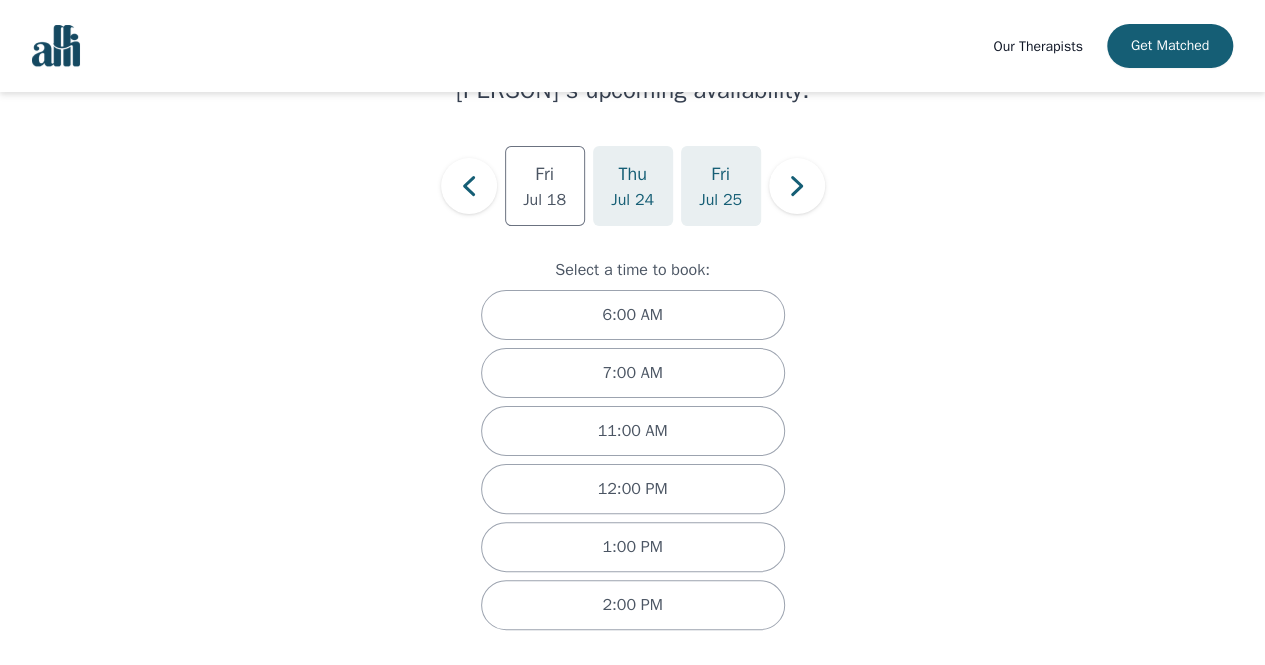 click on "Jul 25" at bounding box center (544, 200) 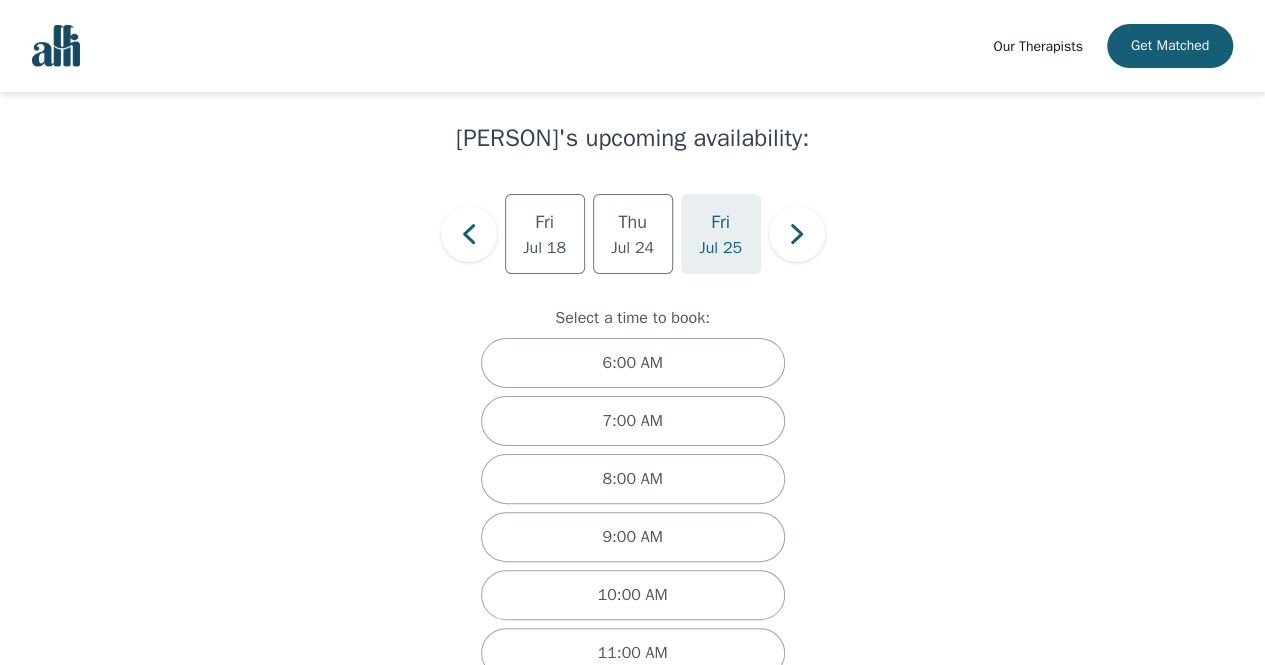 scroll, scrollTop: 0, scrollLeft: 0, axis: both 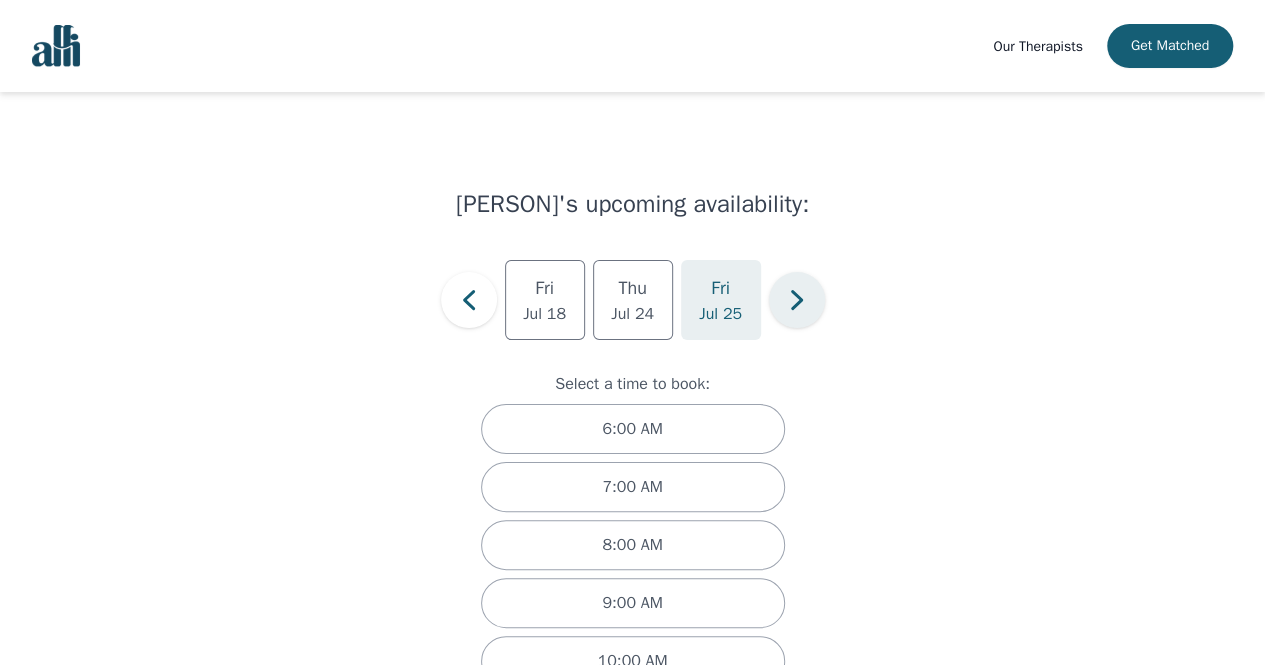 click at bounding box center [469, 300] 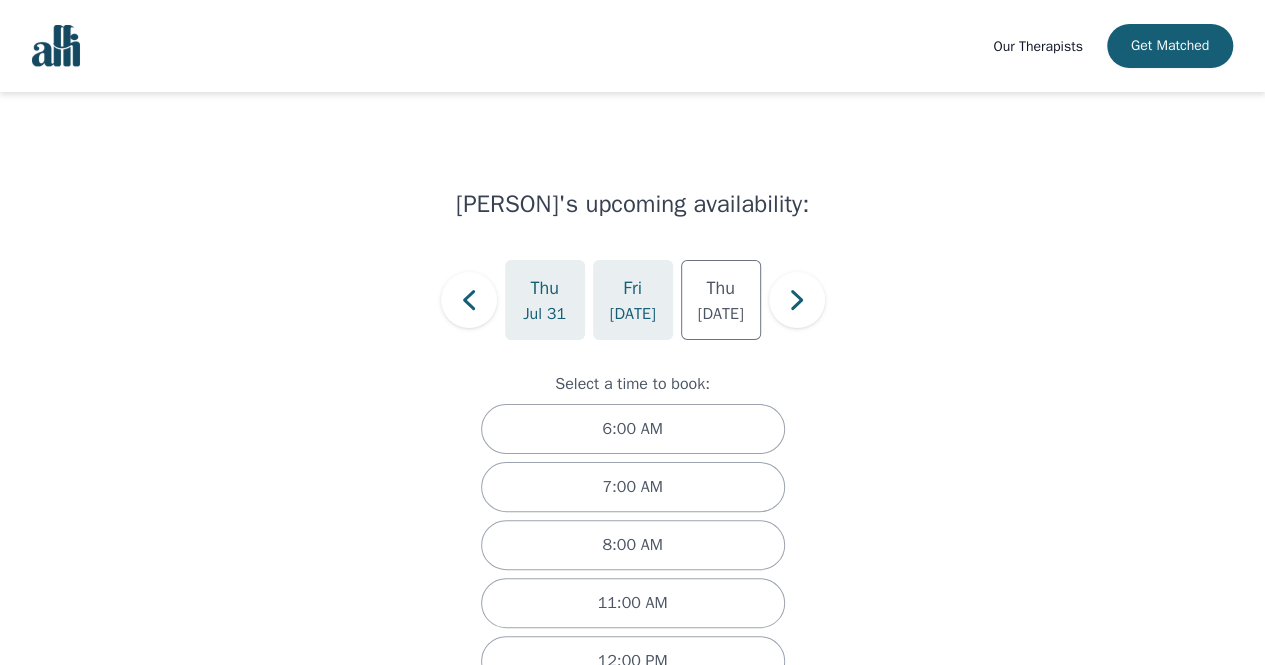click on "Fri" at bounding box center (632, 288) 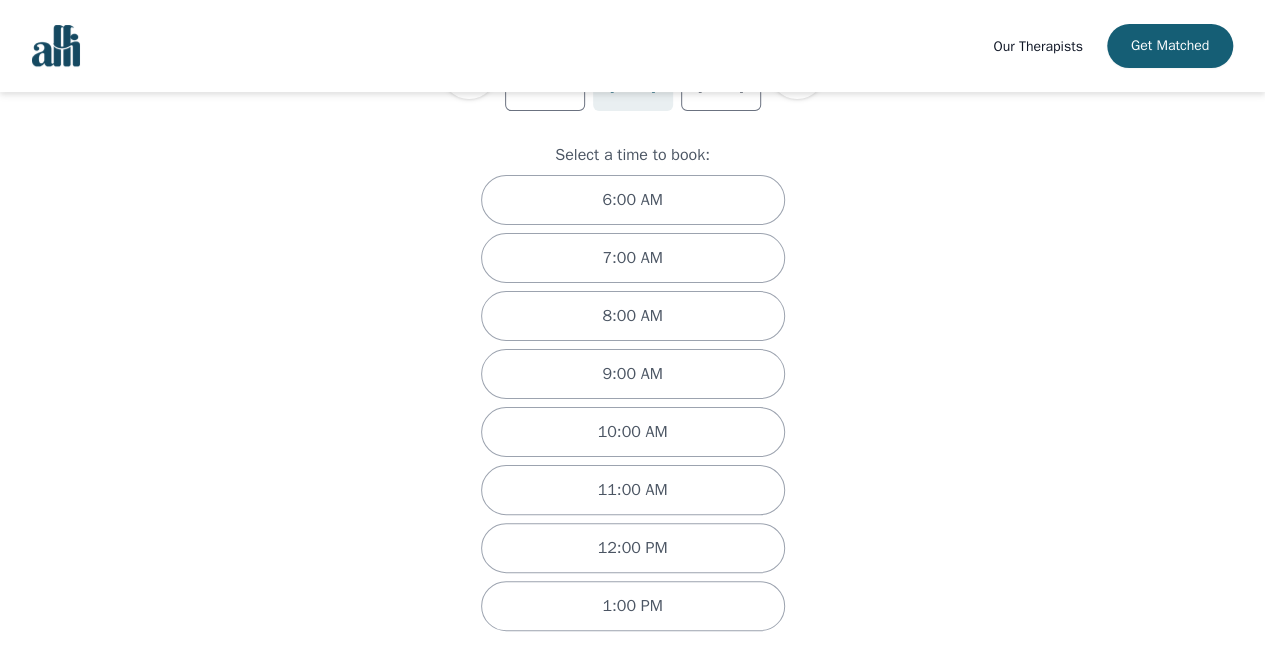 scroll, scrollTop: 0, scrollLeft: 0, axis: both 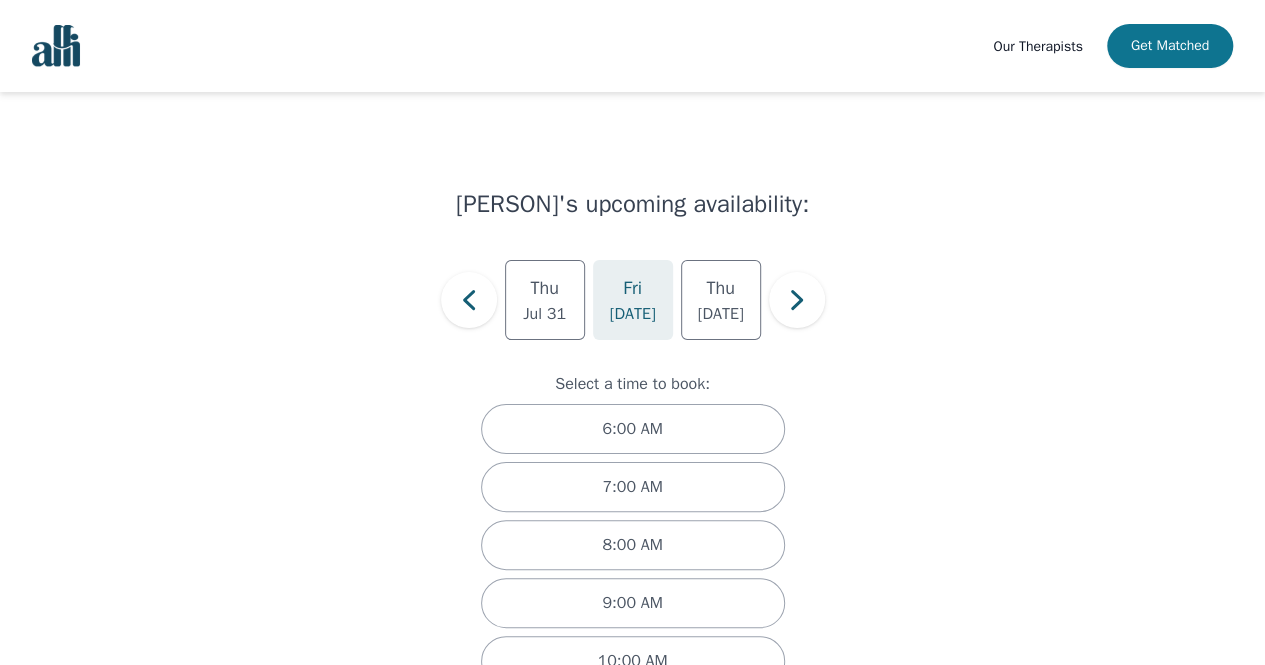 click on "Get Matched" at bounding box center [1170, 46] 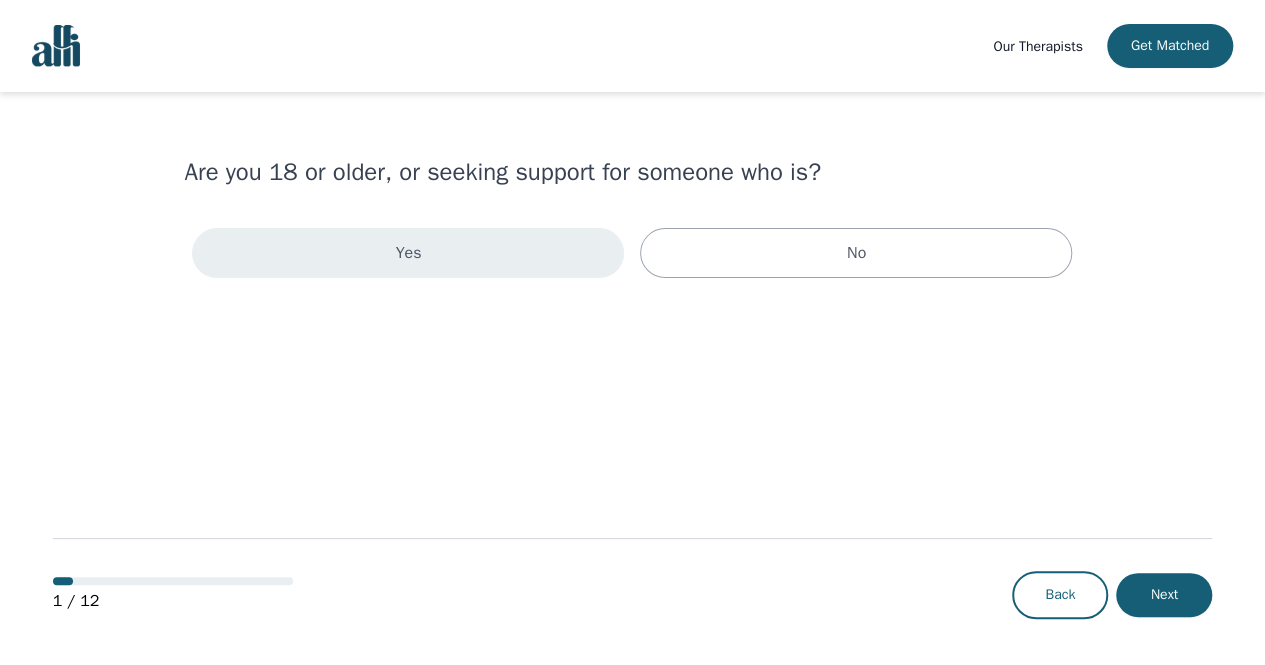 click on "Yes" at bounding box center (408, 253) 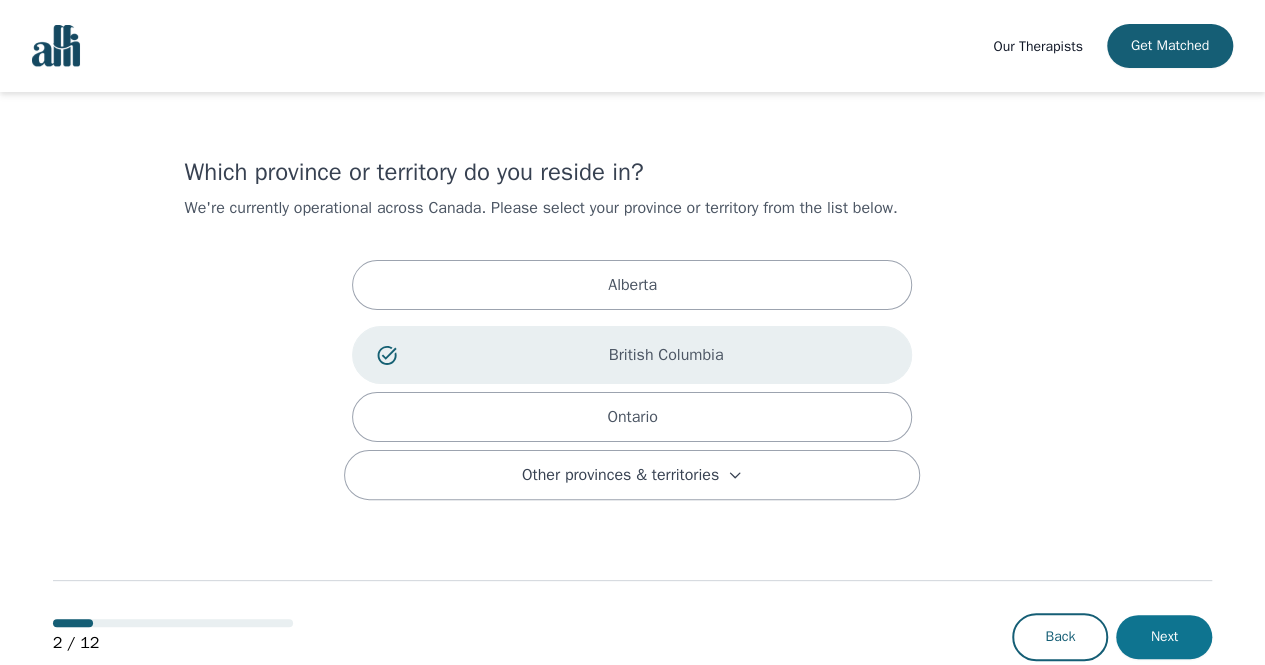 click on "Next" at bounding box center (1164, 637) 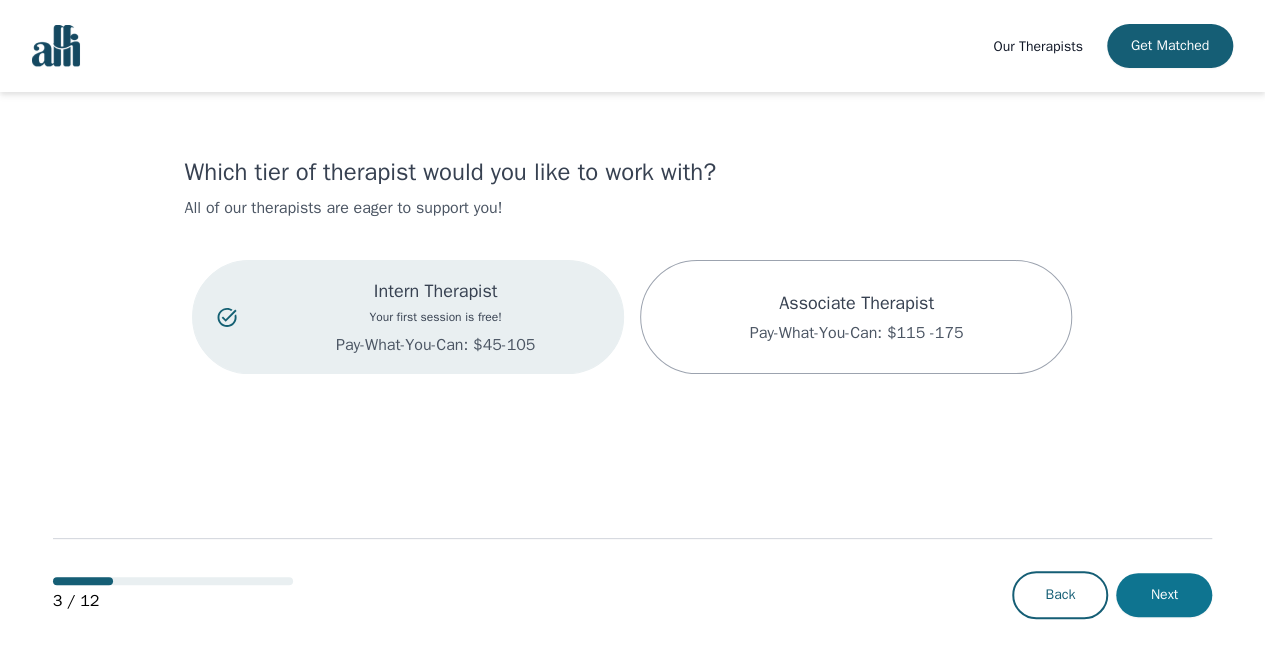 click on "Next" at bounding box center (1164, 595) 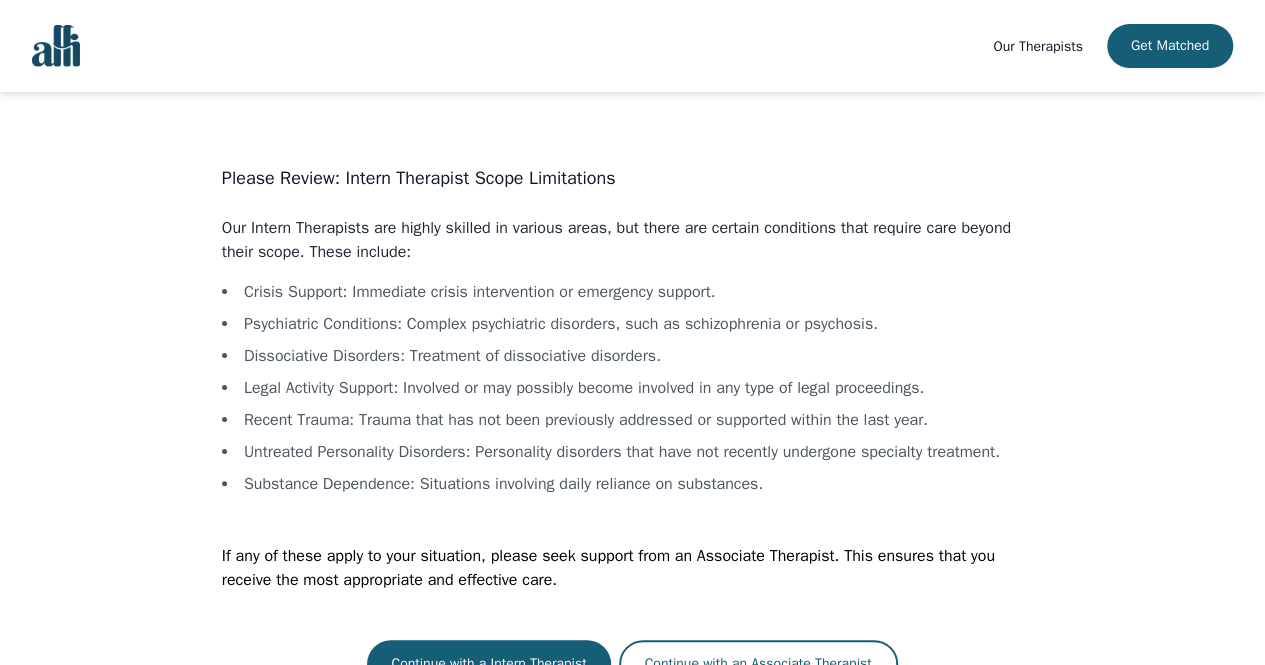 scroll, scrollTop: 22, scrollLeft: 0, axis: vertical 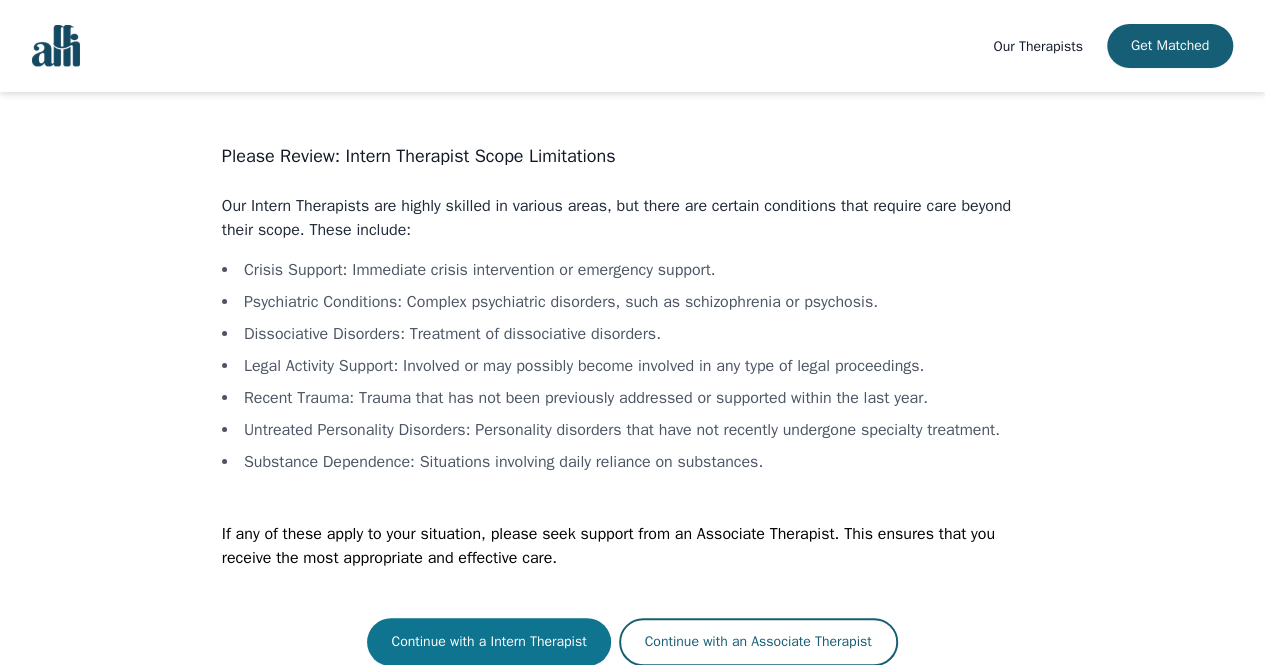 click on "Continue with a Intern Therapist" at bounding box center (488, 642) 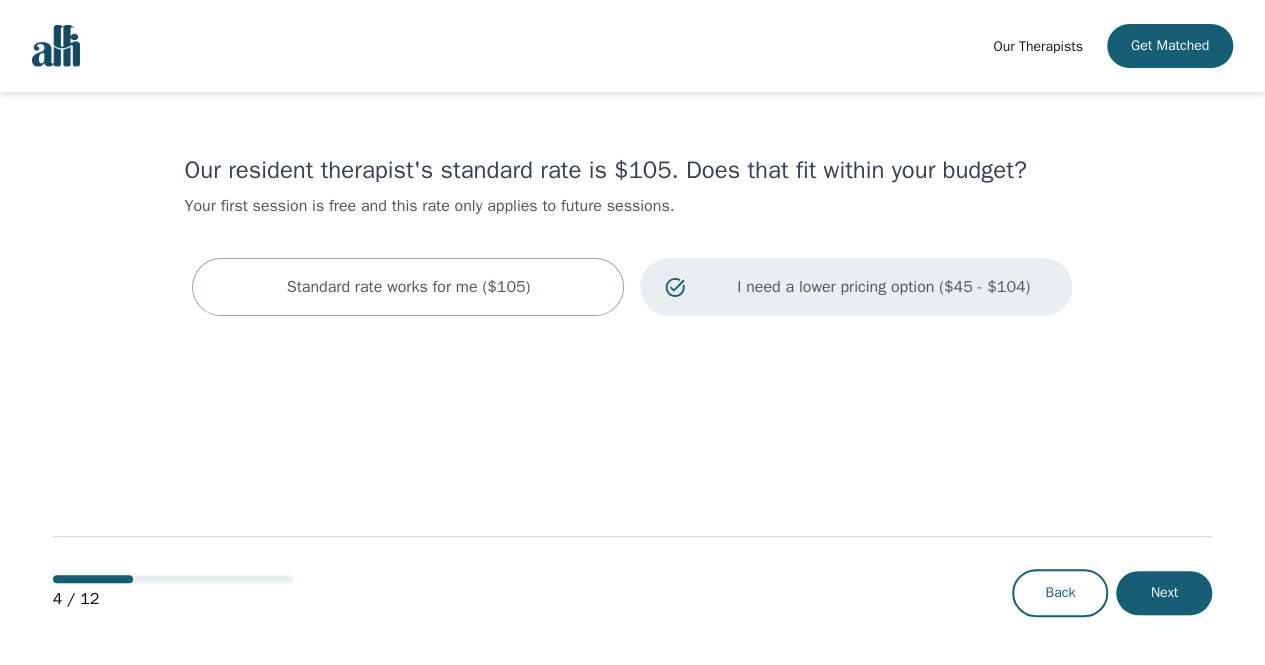scroll, scrollTop: 0, scrollLeft: 0, axis: both 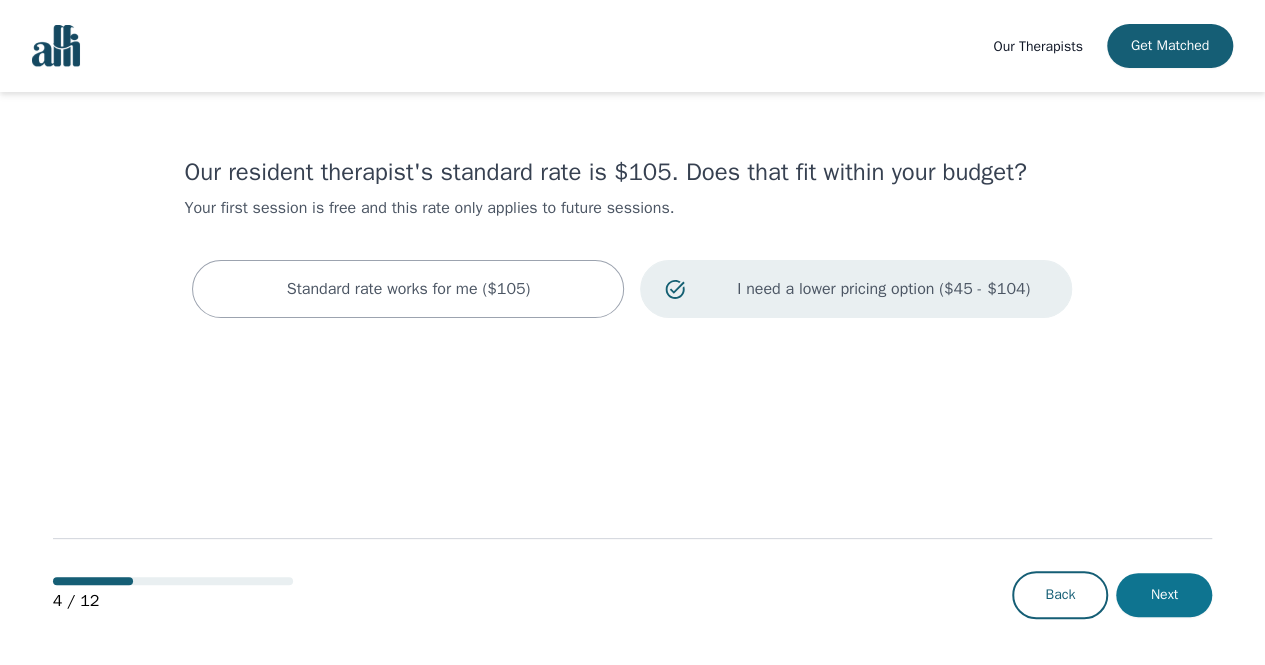 click on "Next" at bounding box center (1164, 595) 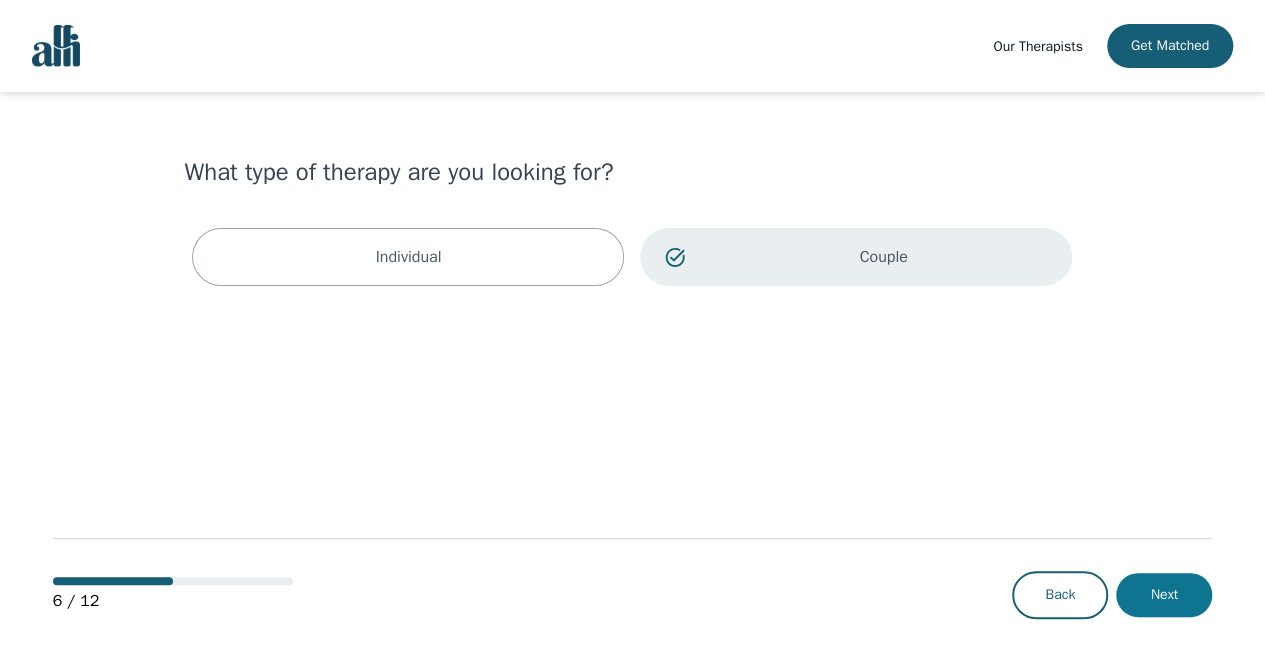 click on "Next" at bounding box center (1164, 595) 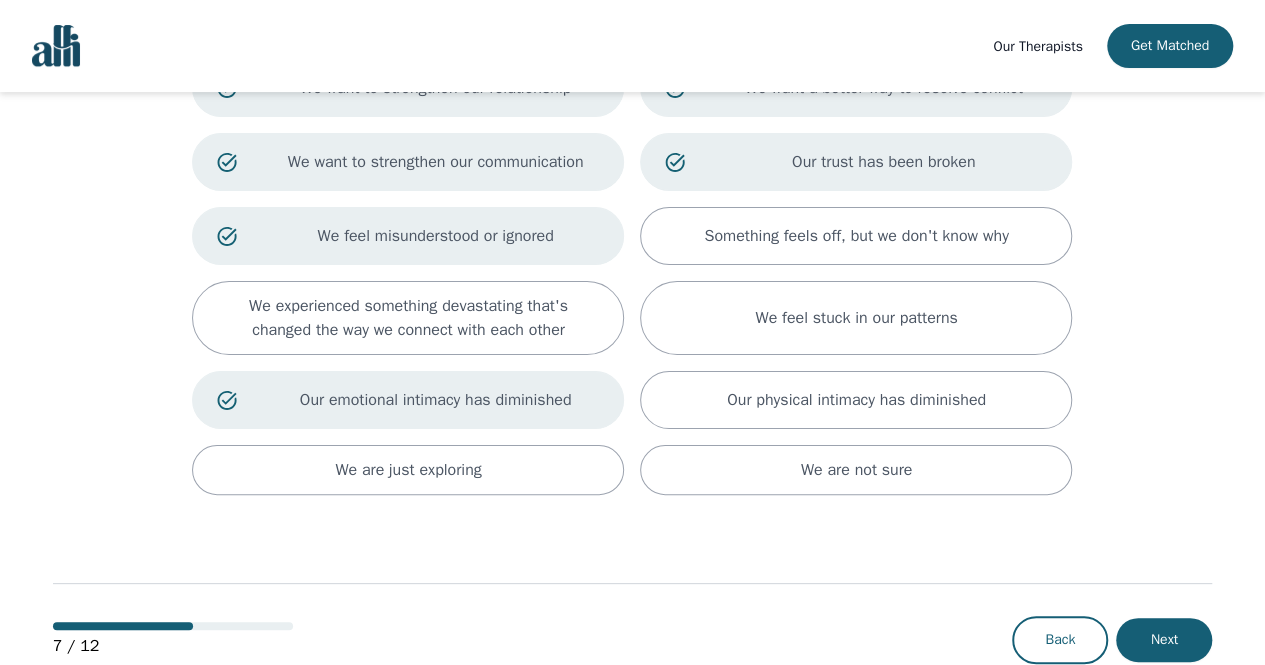 scroll, scrollTop: 208, scrollLeft: 0, axis: vertical 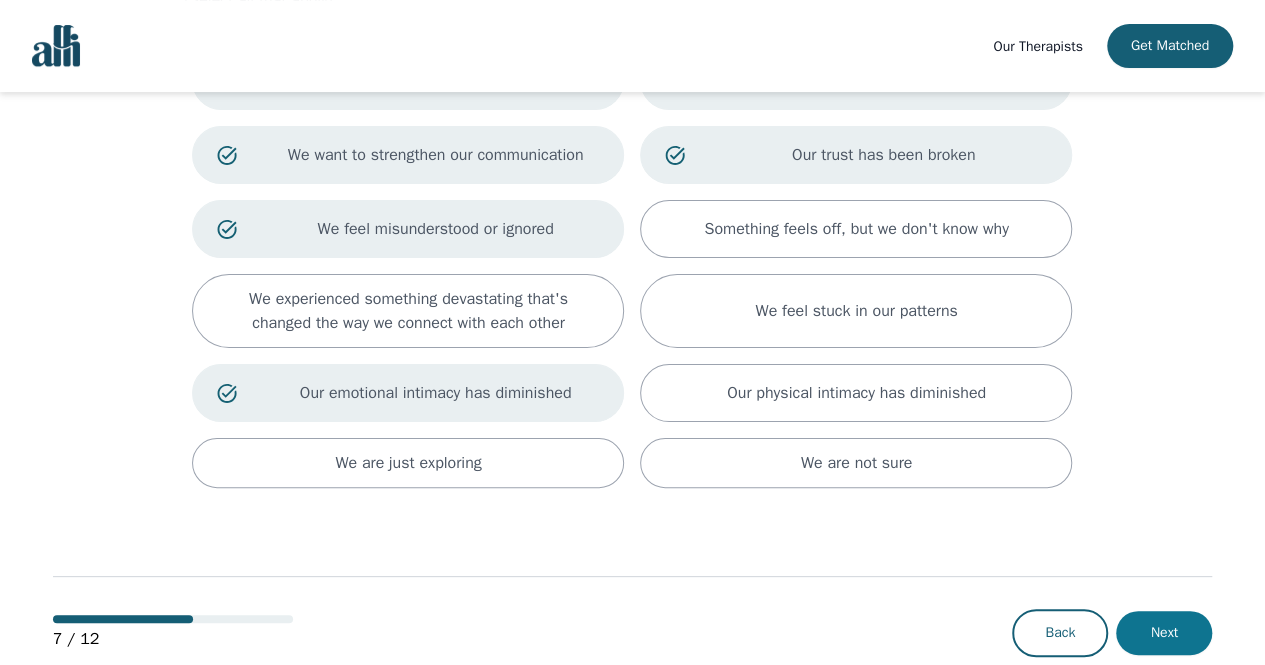 click on "Next" at bounding box center [1164, 633] 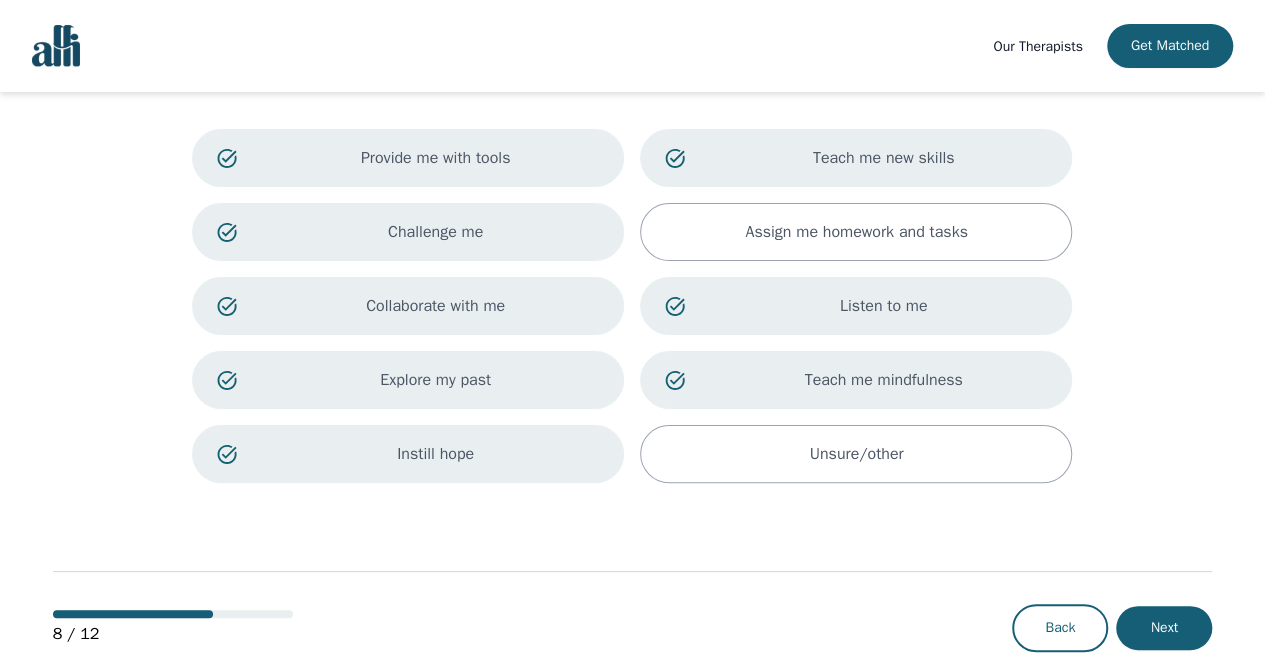 scroll, scrollTop: 162, scrollLeft: 0, axis: vertical 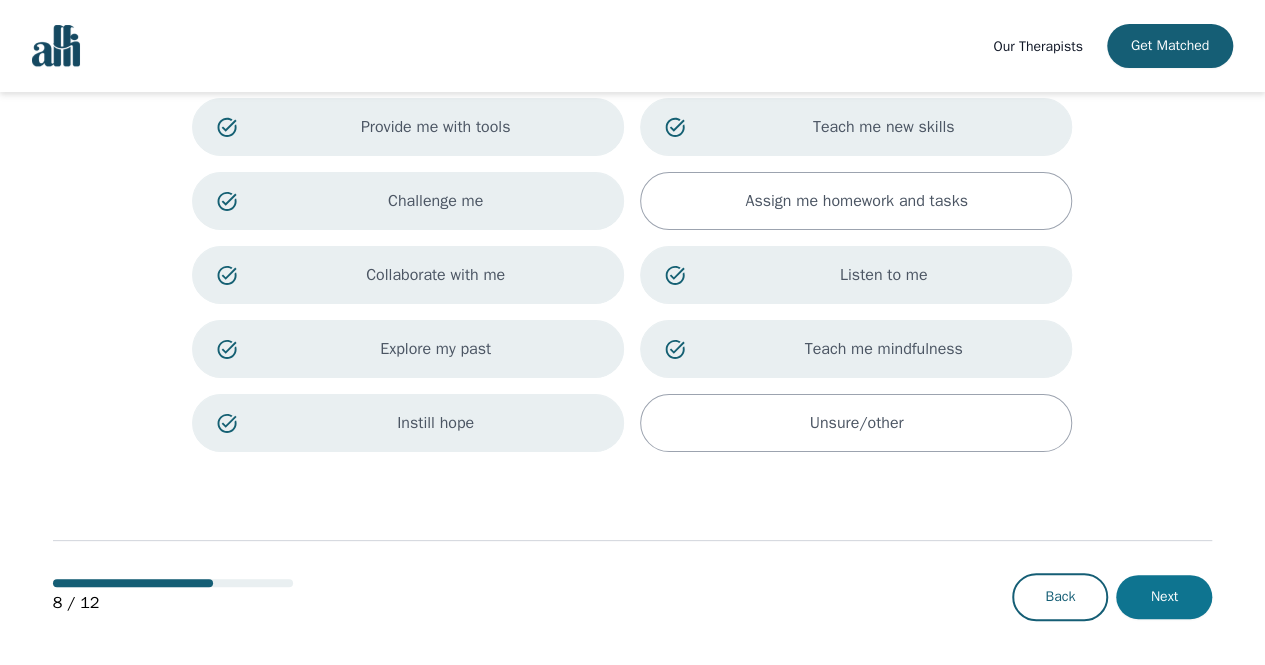 click on "Next" at bounding box center [1164, 597] 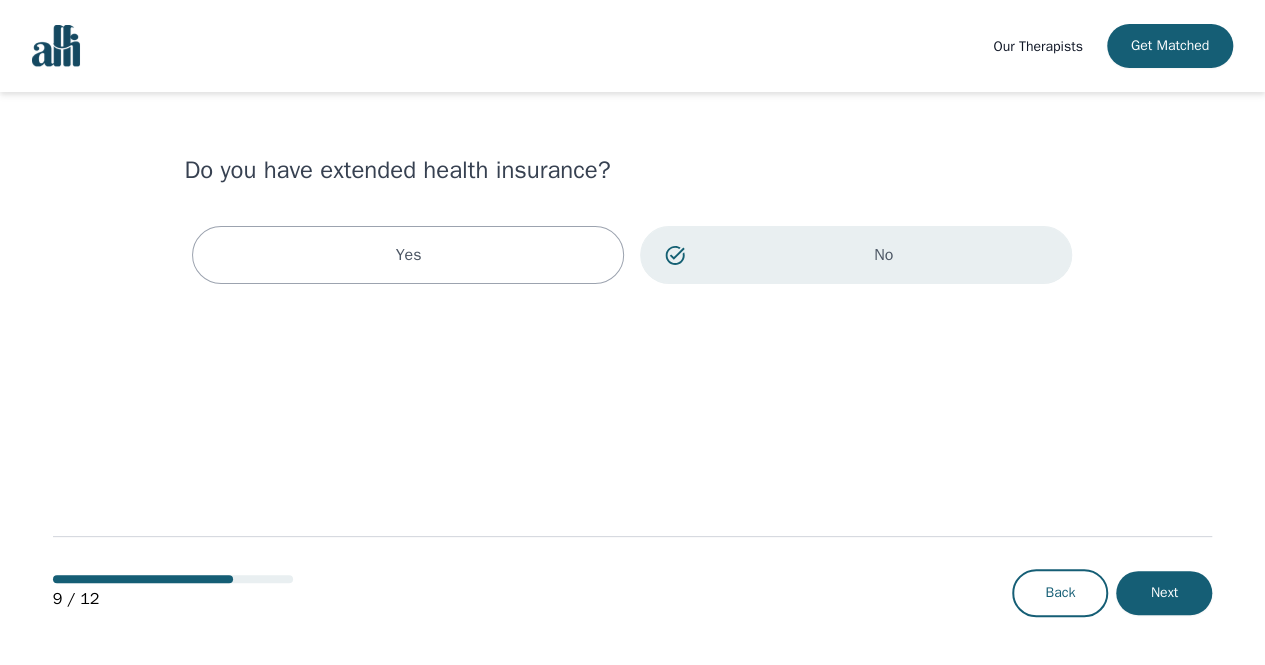 scroll, scrollTop: 0, scrollLeft: 0, axis: both 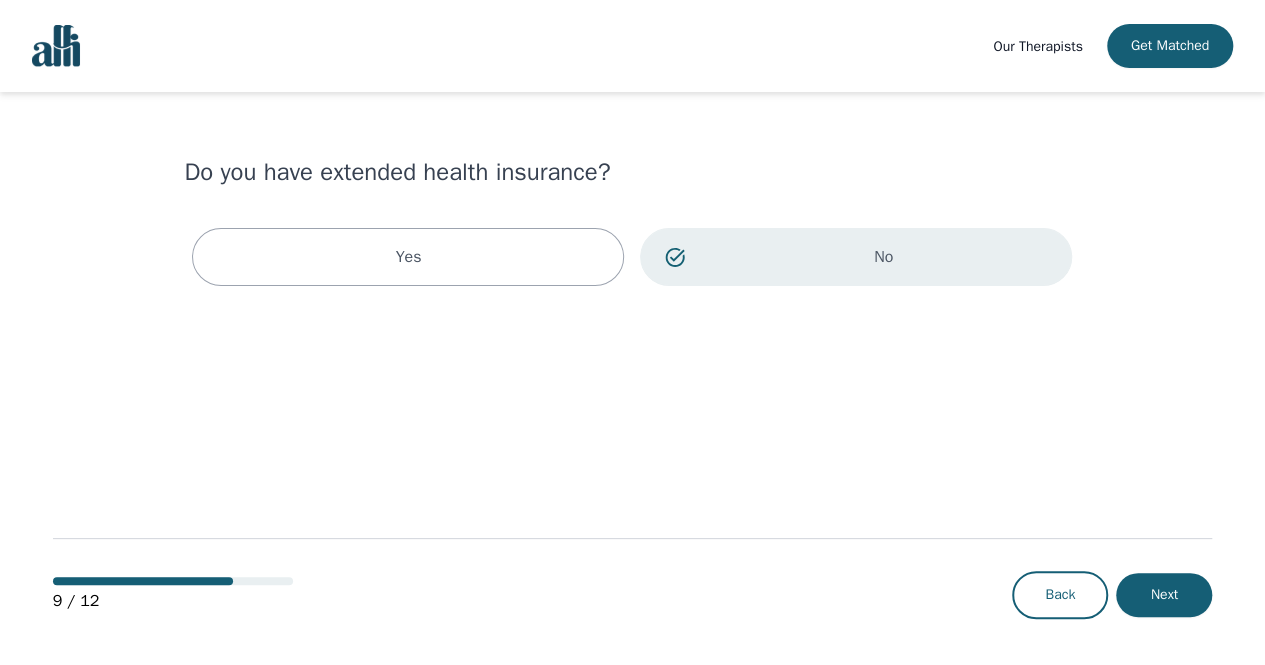 click on "Next" at bounding box center [1164, 595] 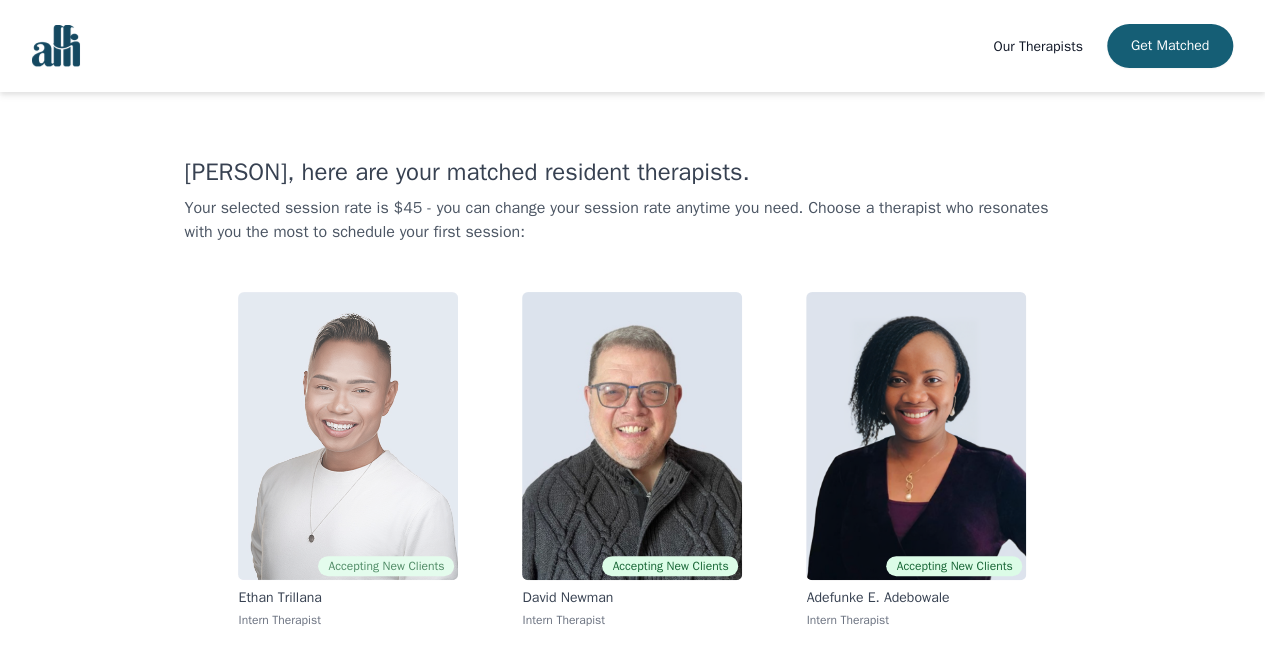 click at bounding box center [348, 436] 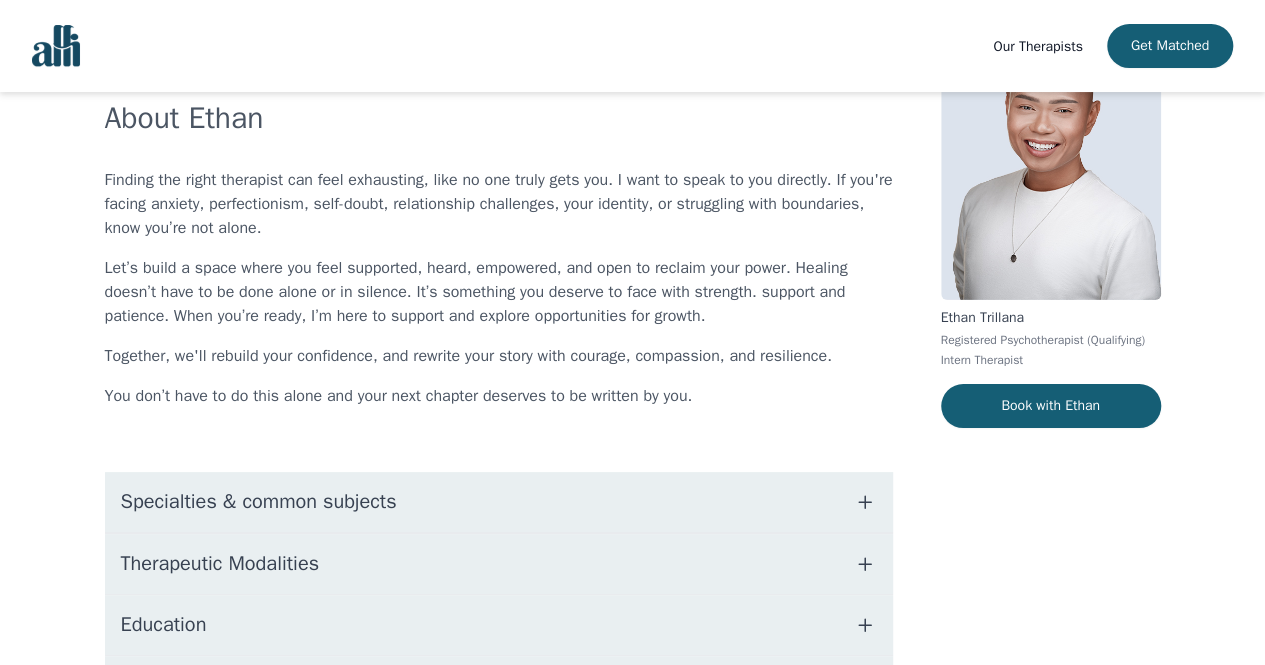 scroll, scrollTop: 127, scrollLeft: 0, axis: vertical 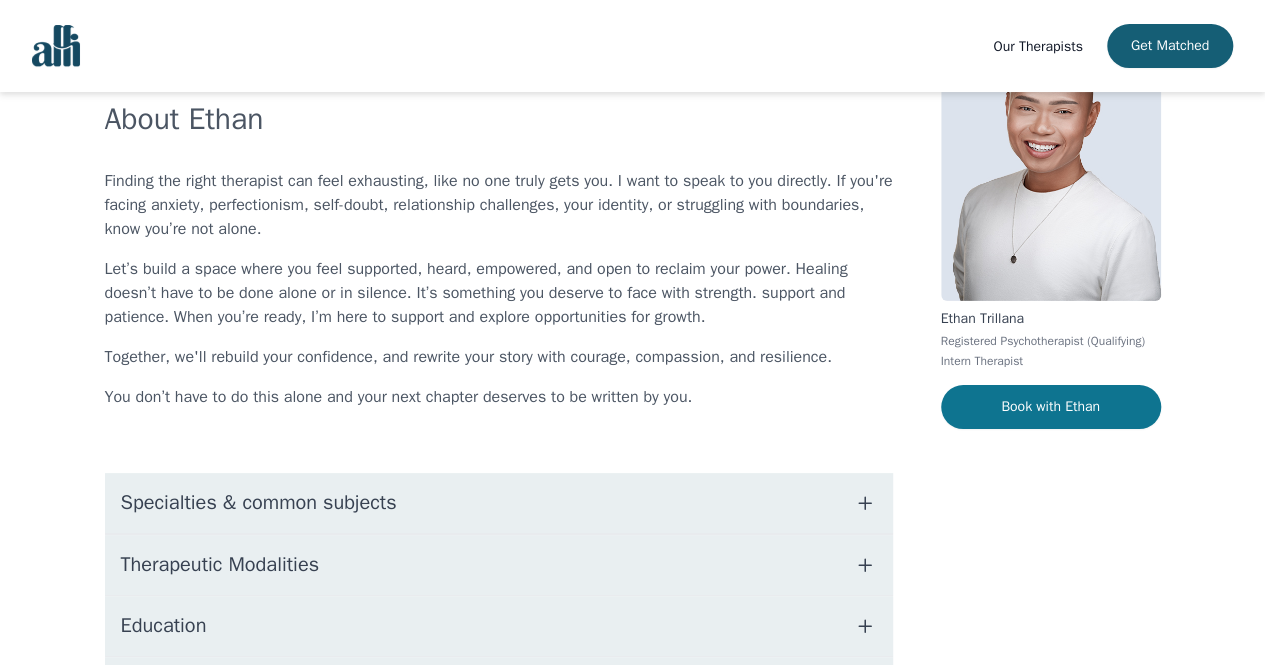 click on "Book with Ethan" at bounding box center [1051, 407] 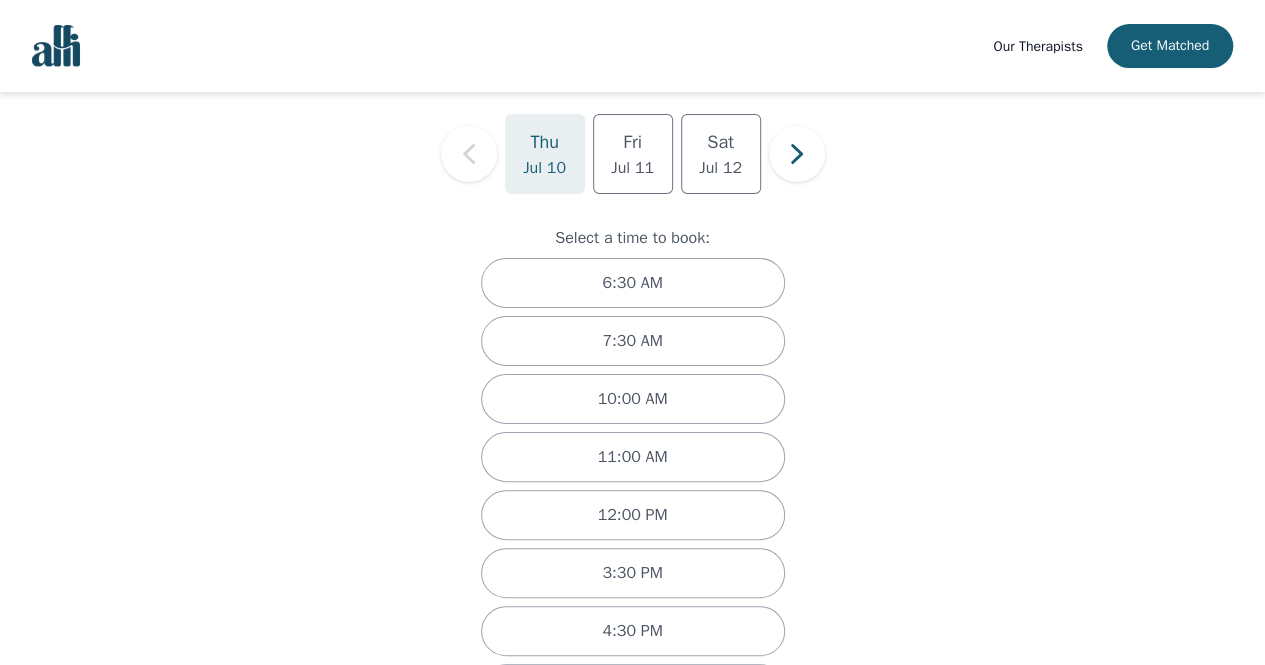 scroll, scrollTop: 144, scrollLeft: 0, axis: vertical 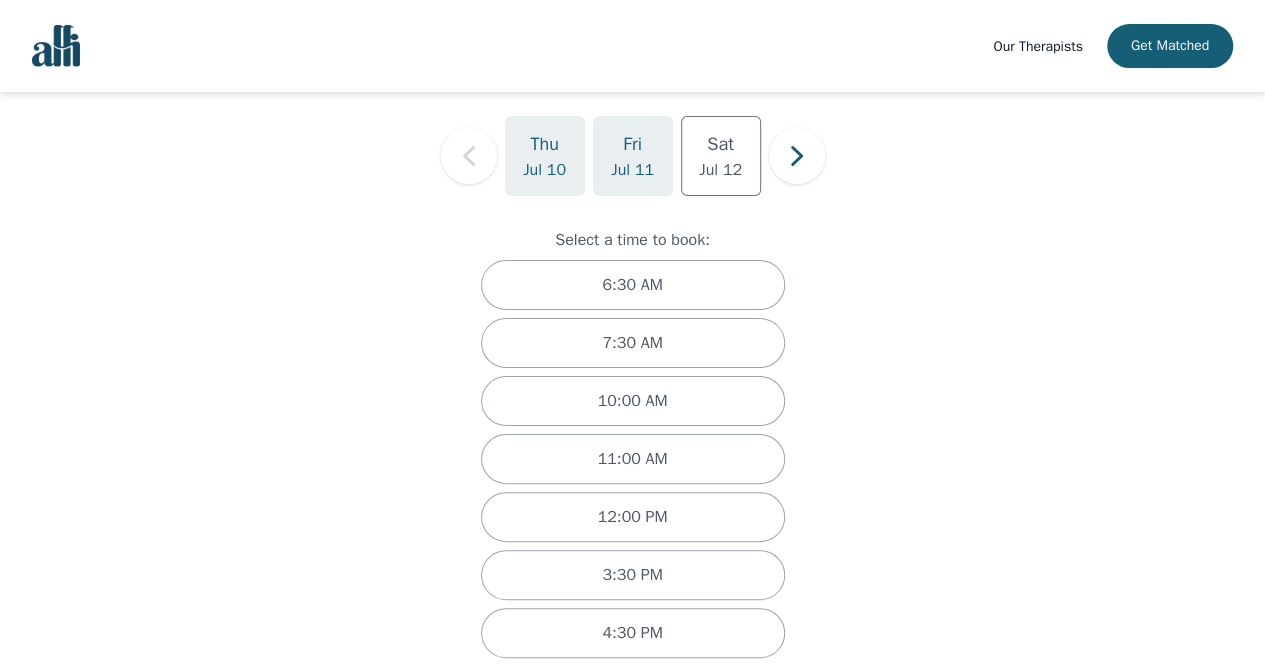 click on "Jul 11" at bounding box center [632, 170] 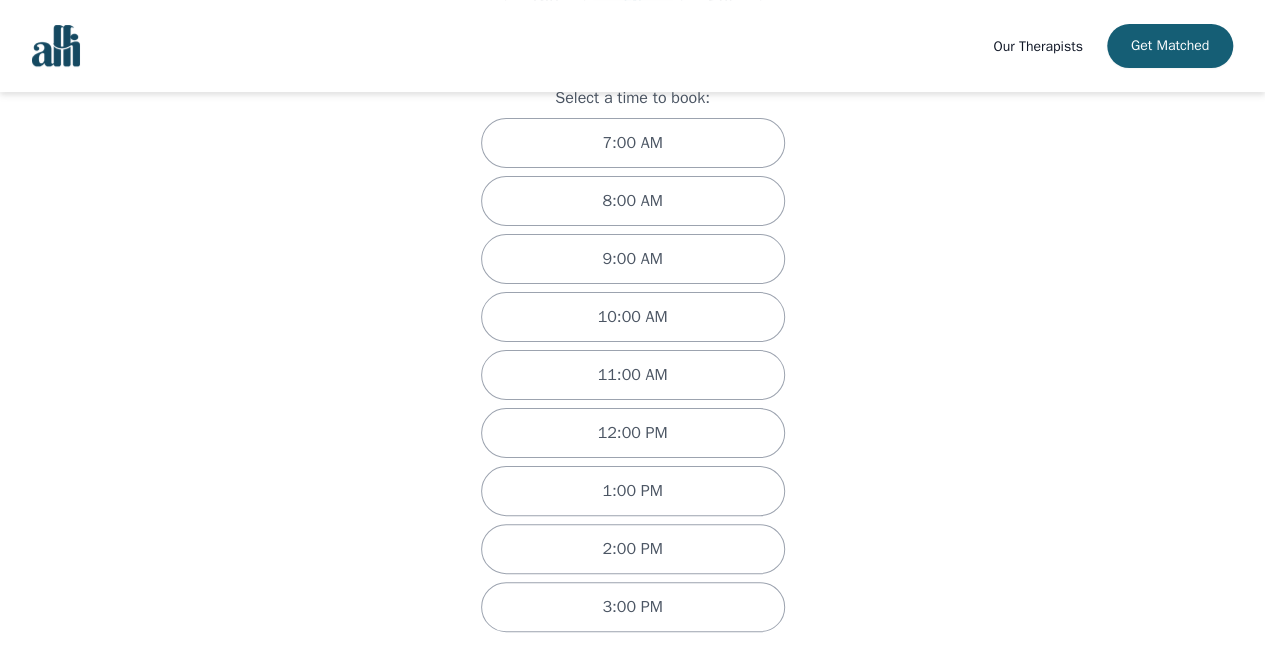 scroll, scrollTop: 158, scrollLeft: 0, axis: vertical 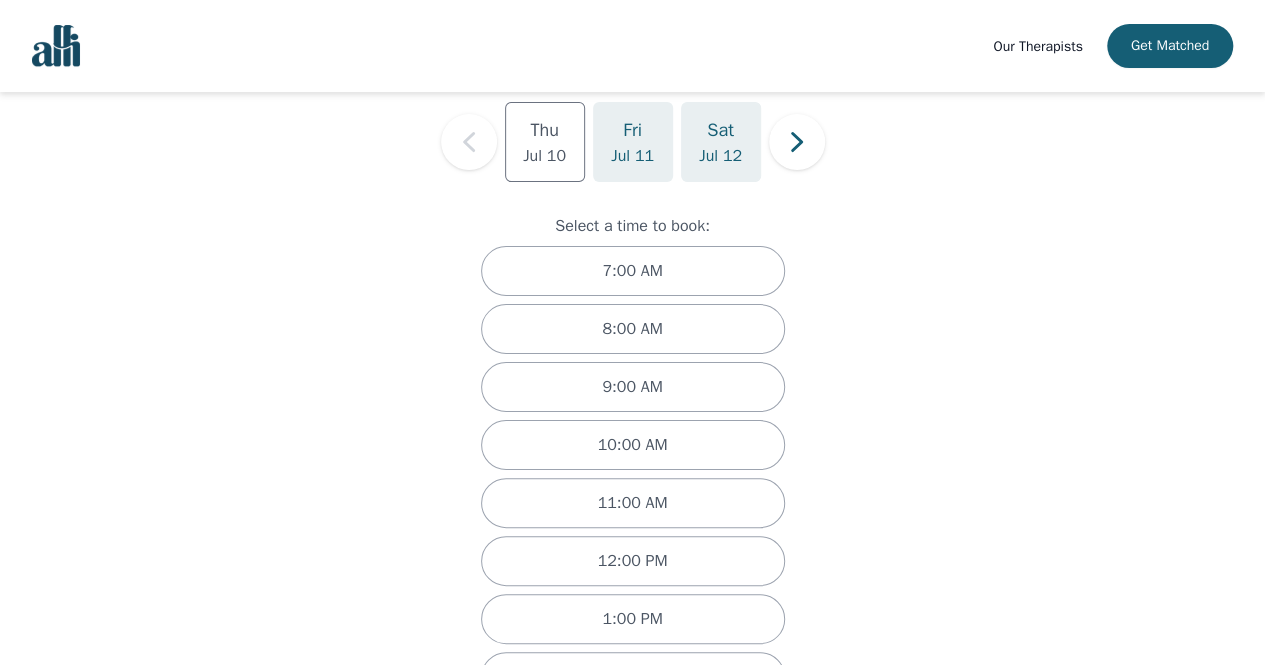 click on "Jul 12" at bounding box center [544, 156] 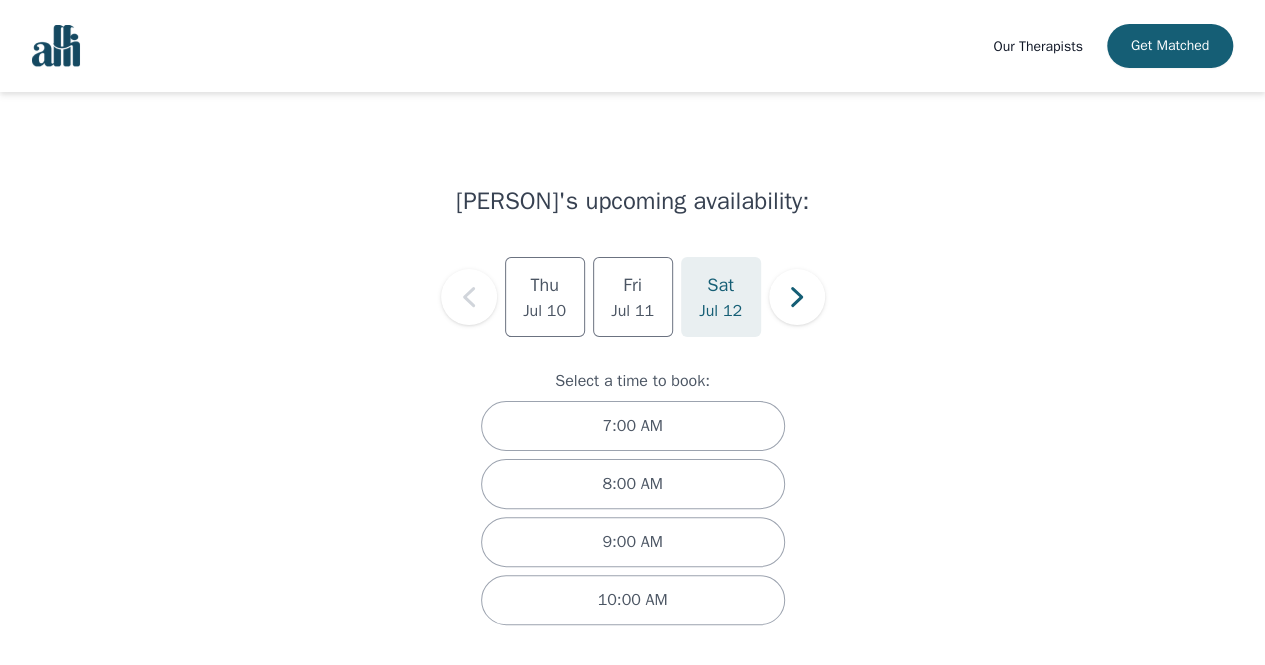 scroll, scrollTop: 0, scrollLeft: 0, axis: both 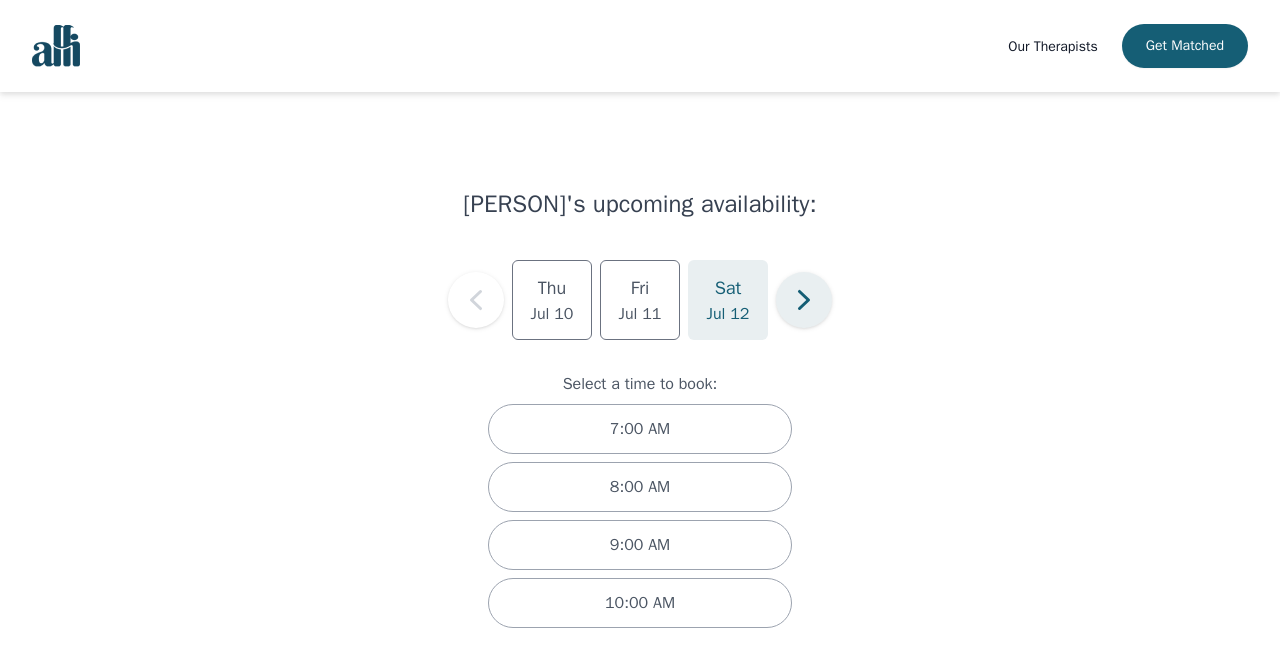 click at bounding box center [804, 300] 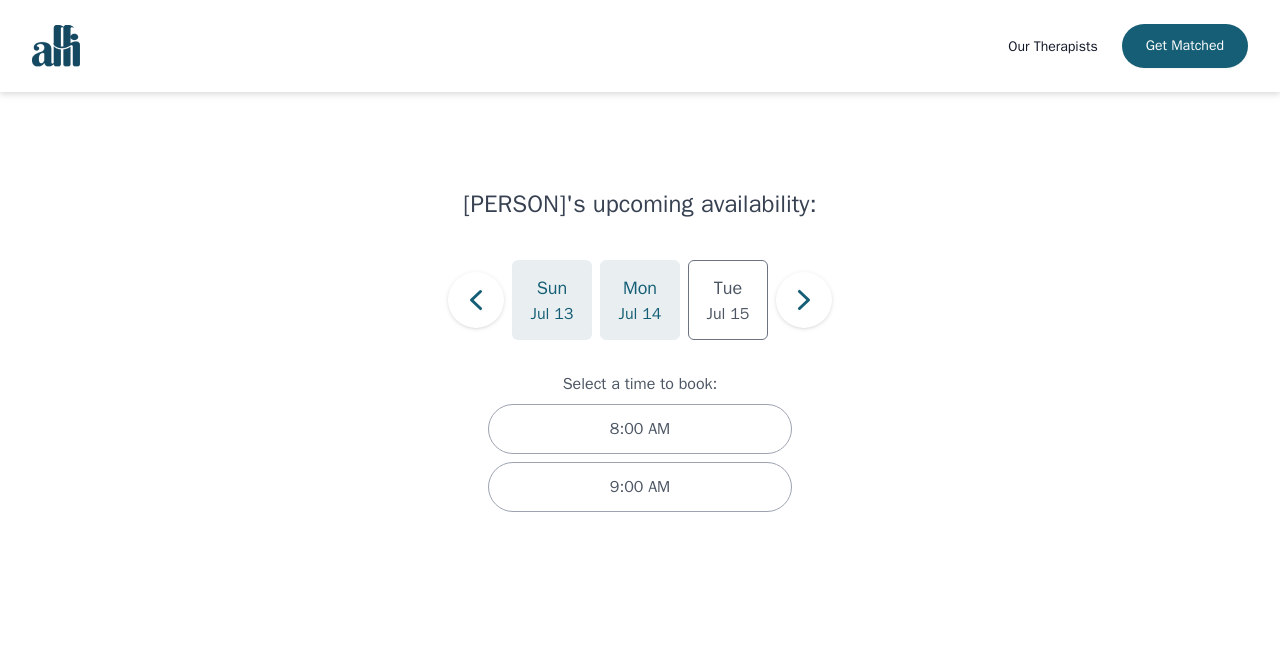 click on "Jul 14" at bounding box center (640, 314) 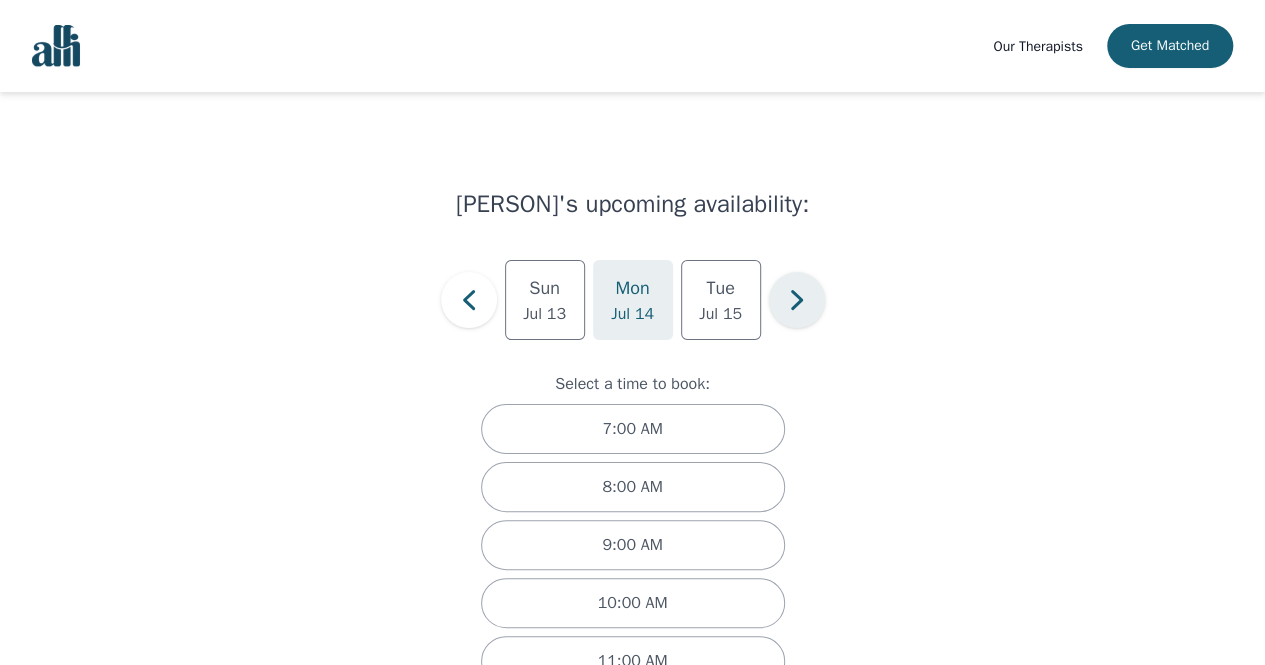 click at bounding box center [469, 300] 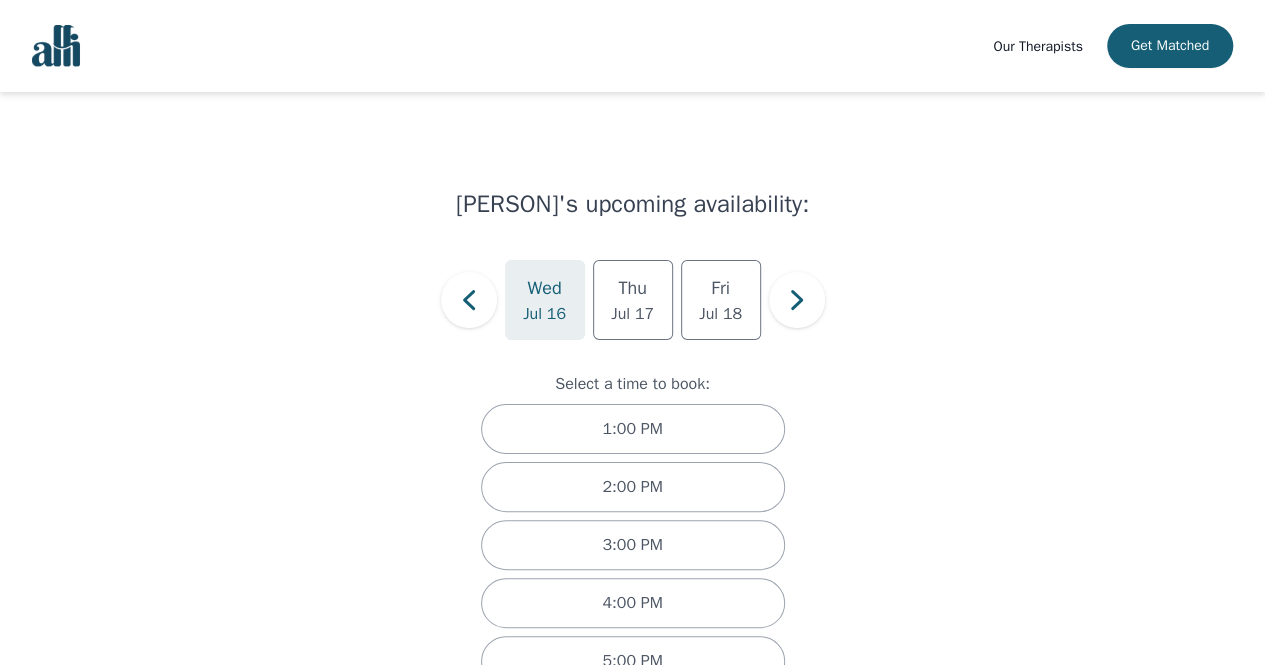 scroll, scrollTop: 57, scrollLeft: 0, axis: vertical 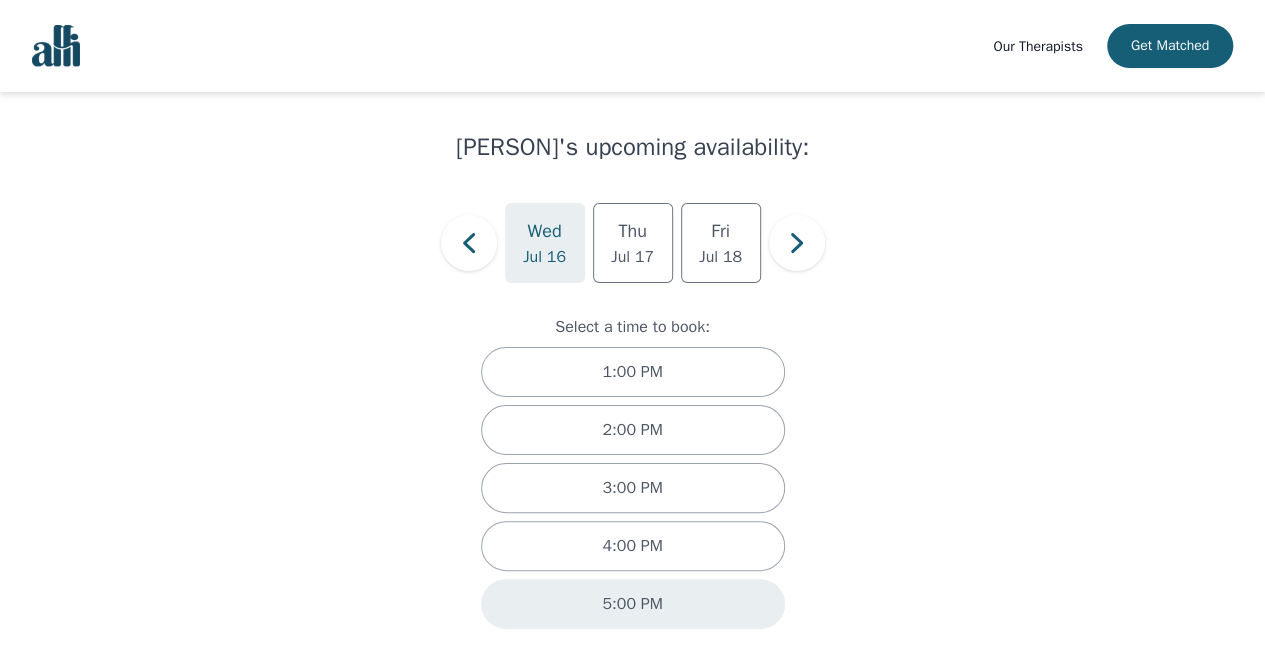 click on "5:00 PM" at bounding box center [632, 372] 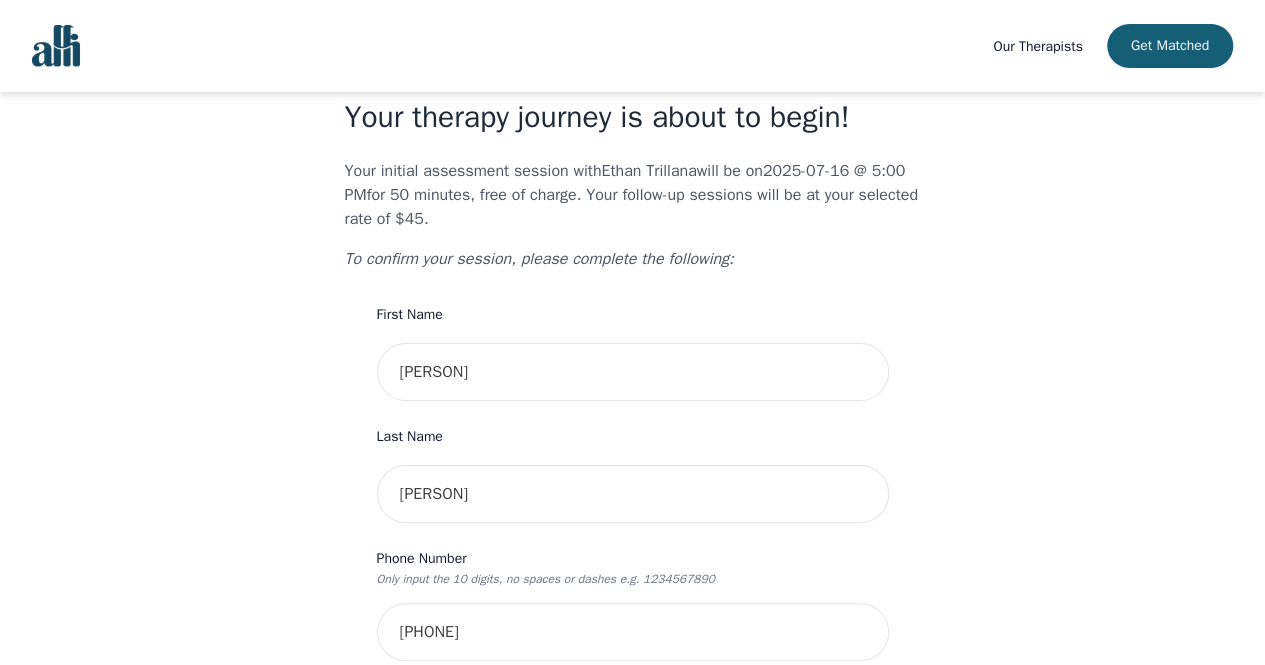 scroll, scrollTop: 0, scrollLeft: 0, axis: both 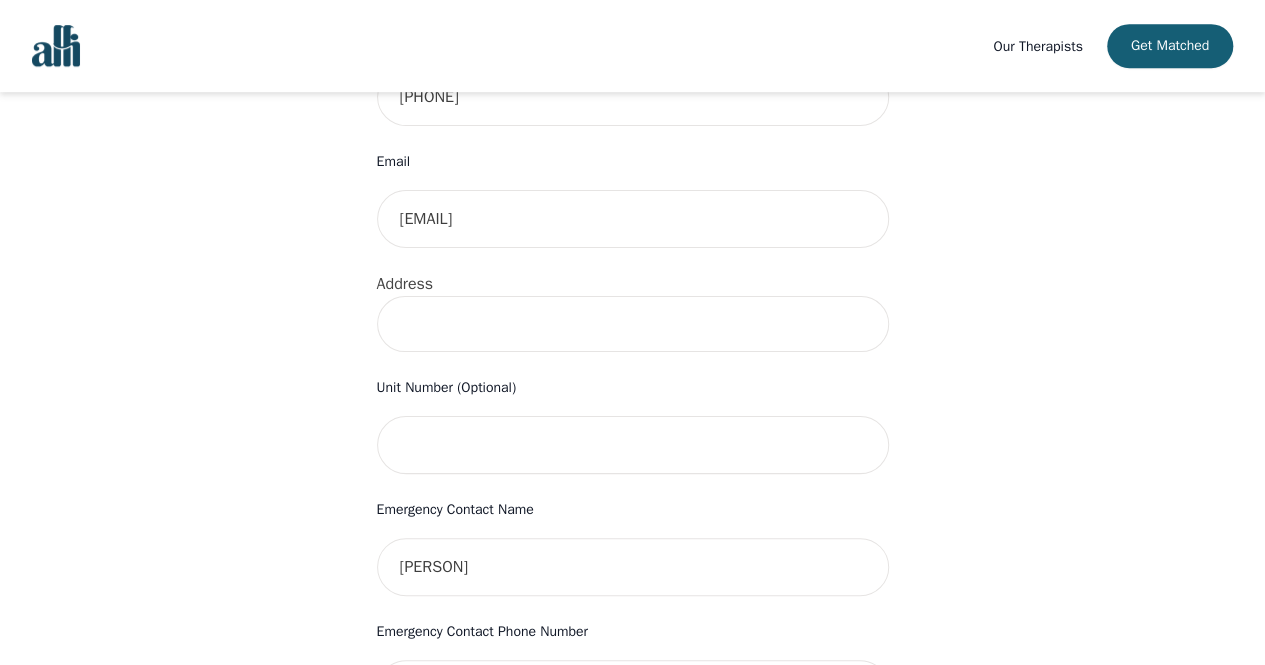click at bounding box center (633, 324) 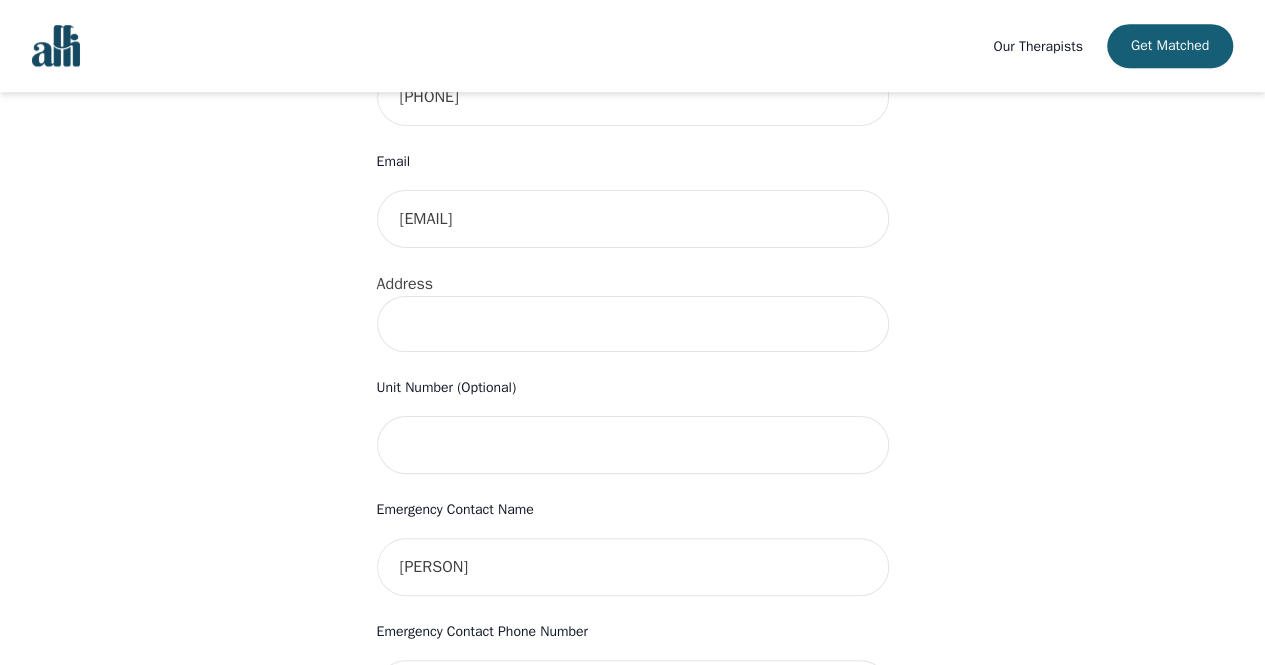 type on "[NUMBER] [STREET]" 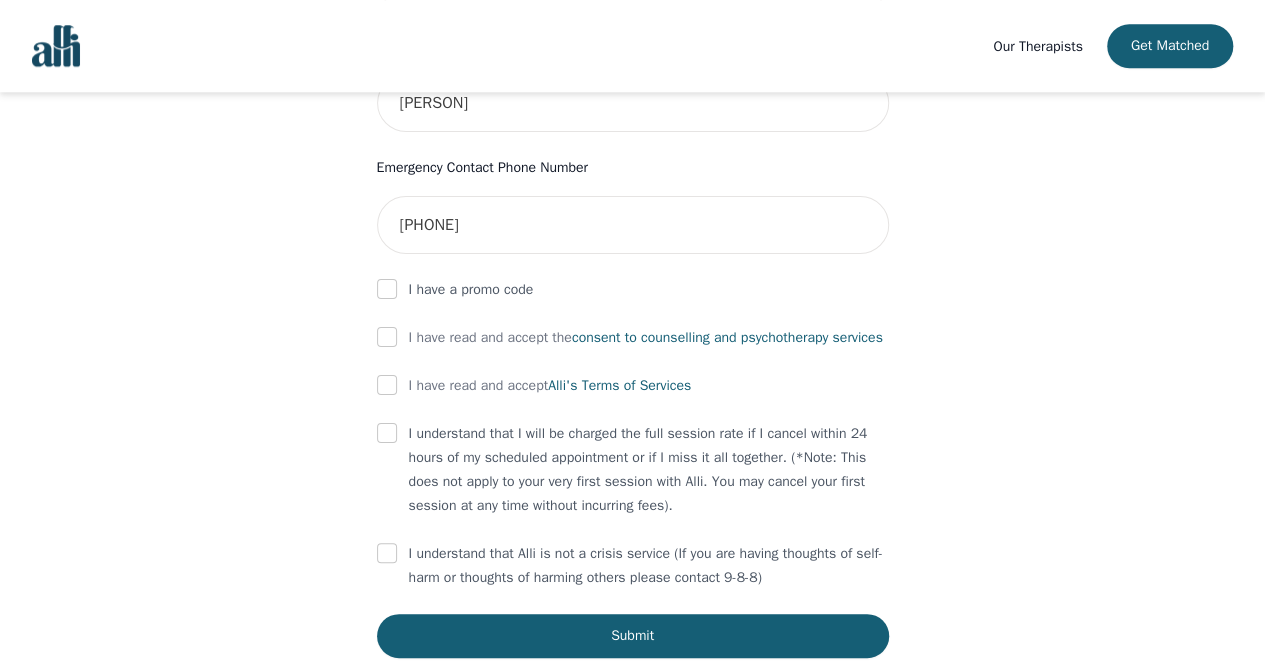 scroll, scrollTop: 1083, scrollLeft: 0, axis: vertical 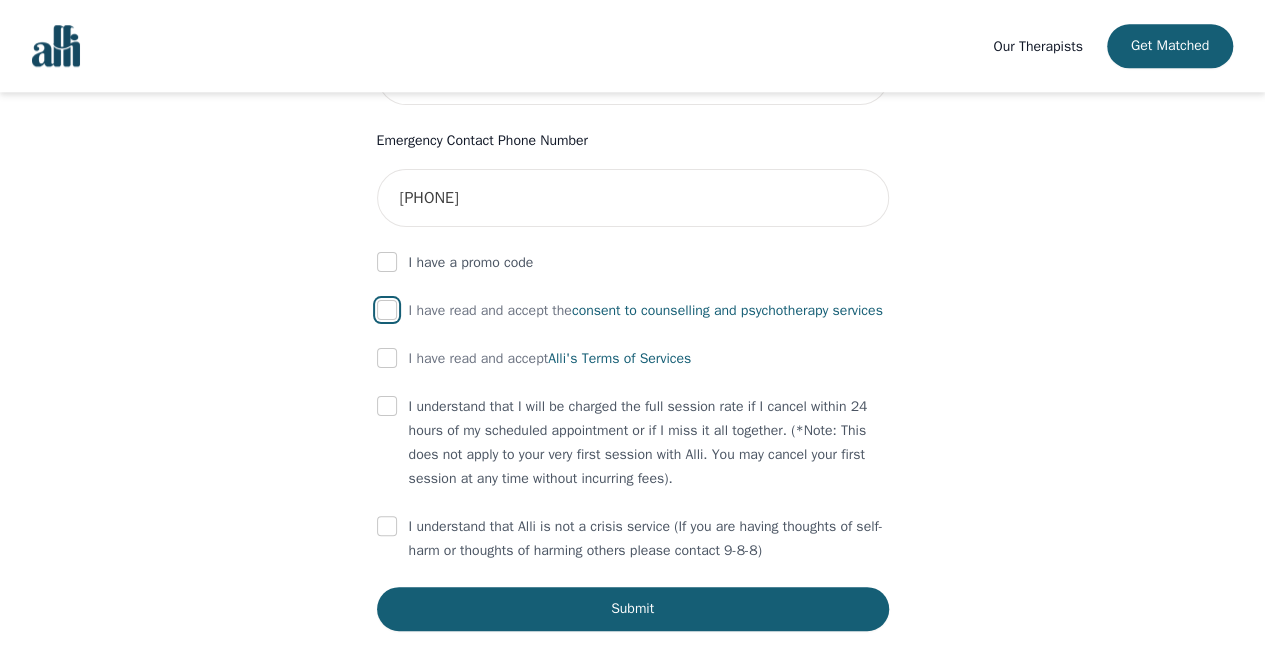 click at bounding box center [387, 310] 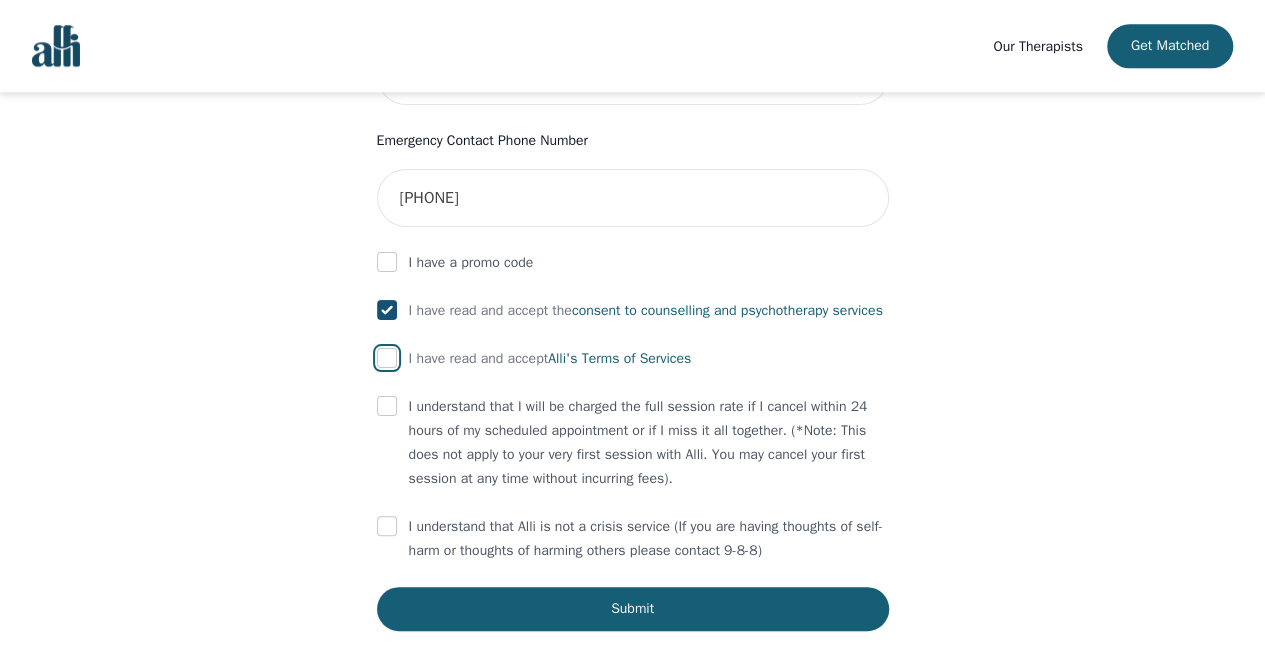 click at bounding box center [387, 358] 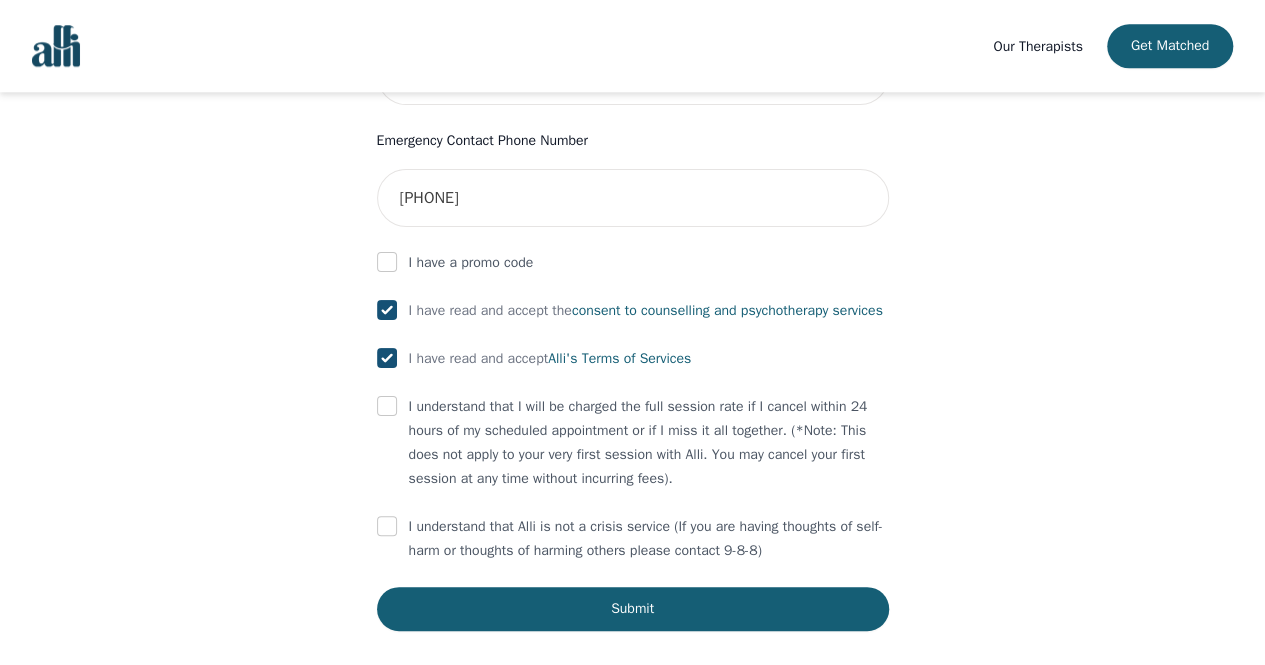 checkbox on "true" 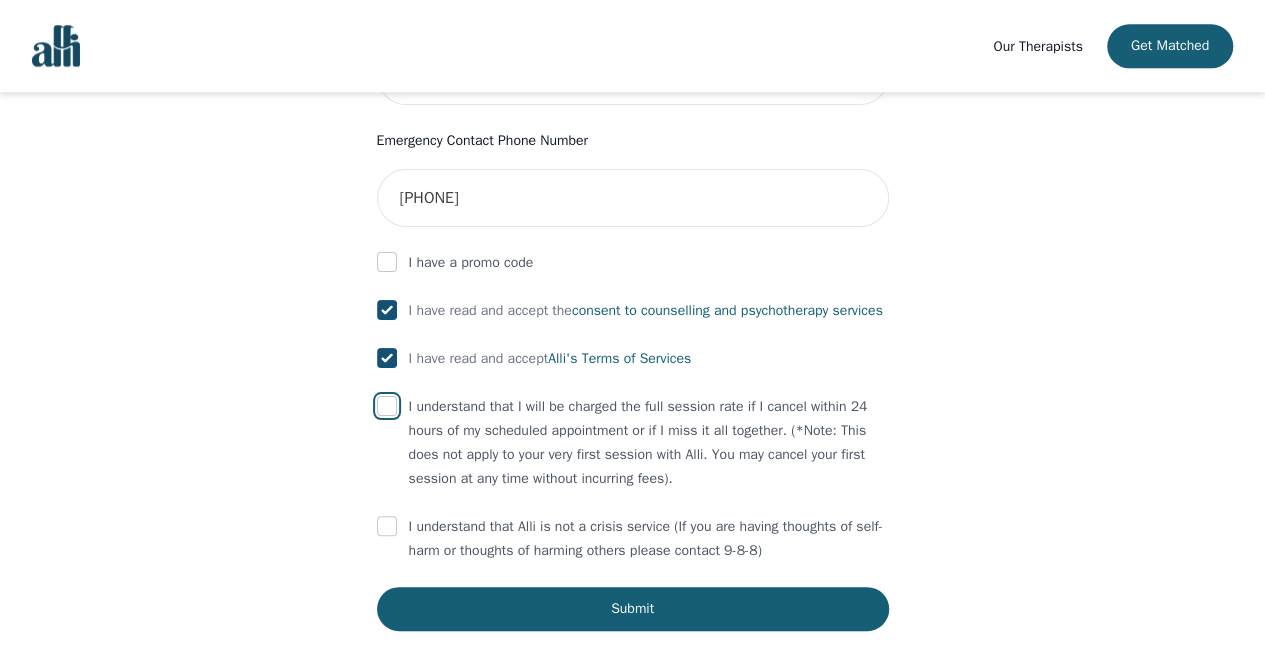 click at bounding box center (387, 406) 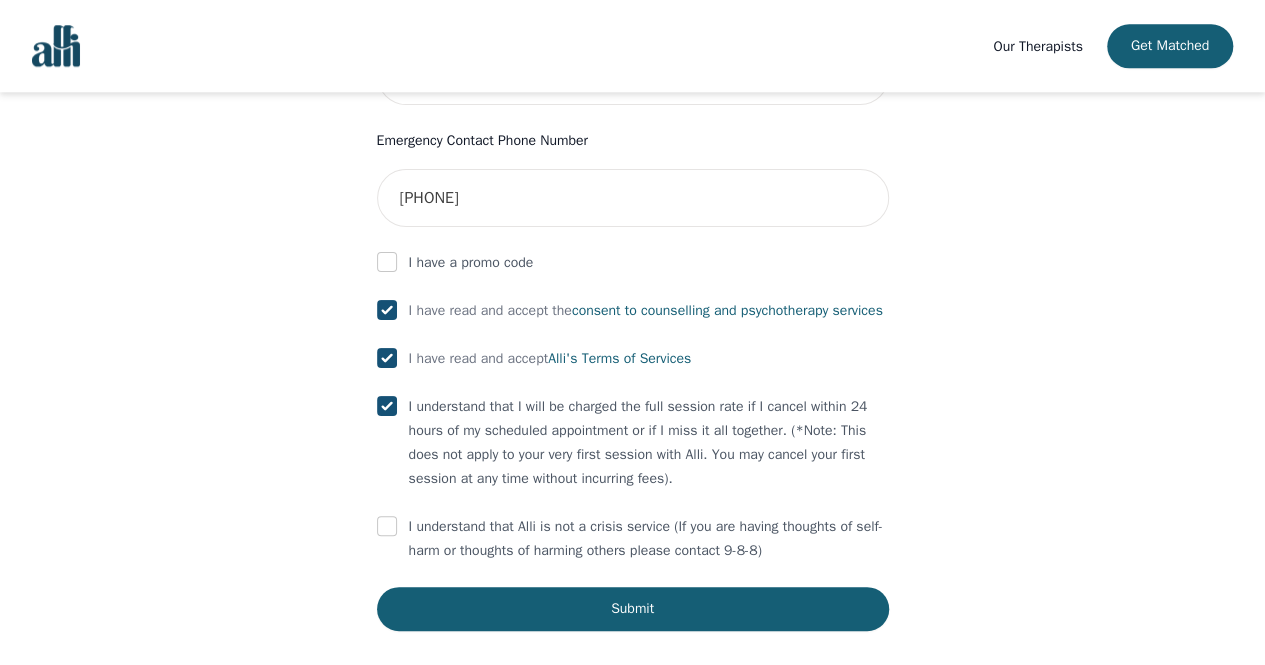 checkbox on "true" 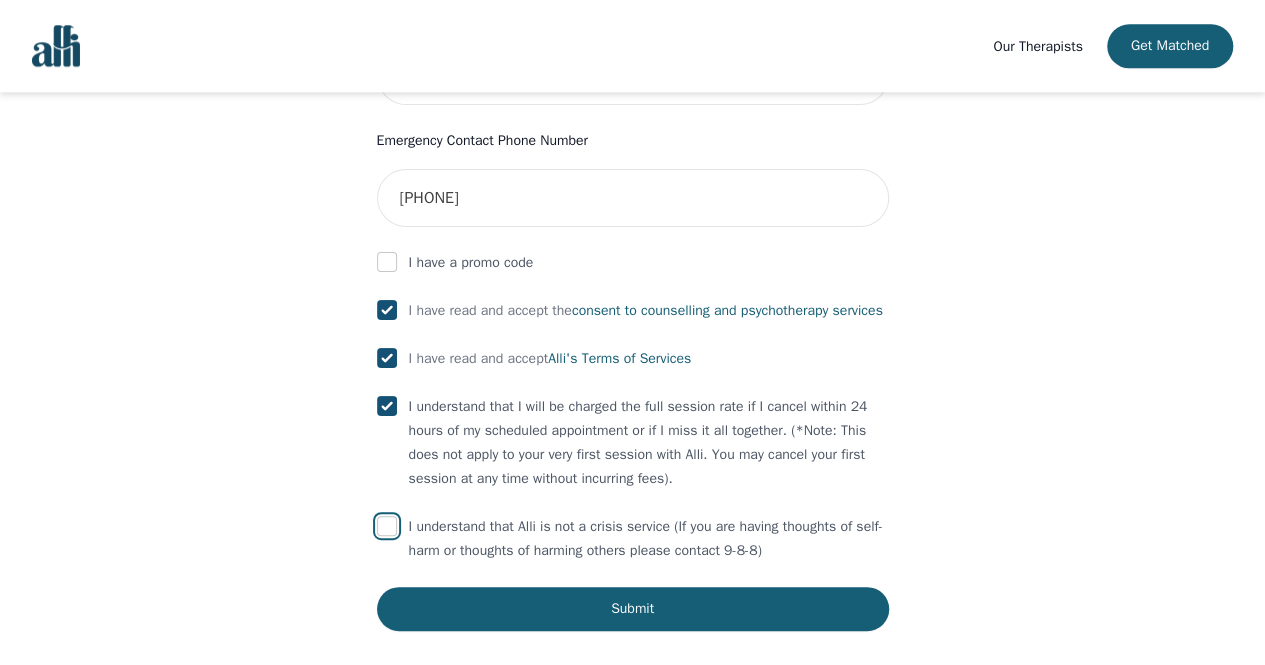 click at bounding box center (387, 526) 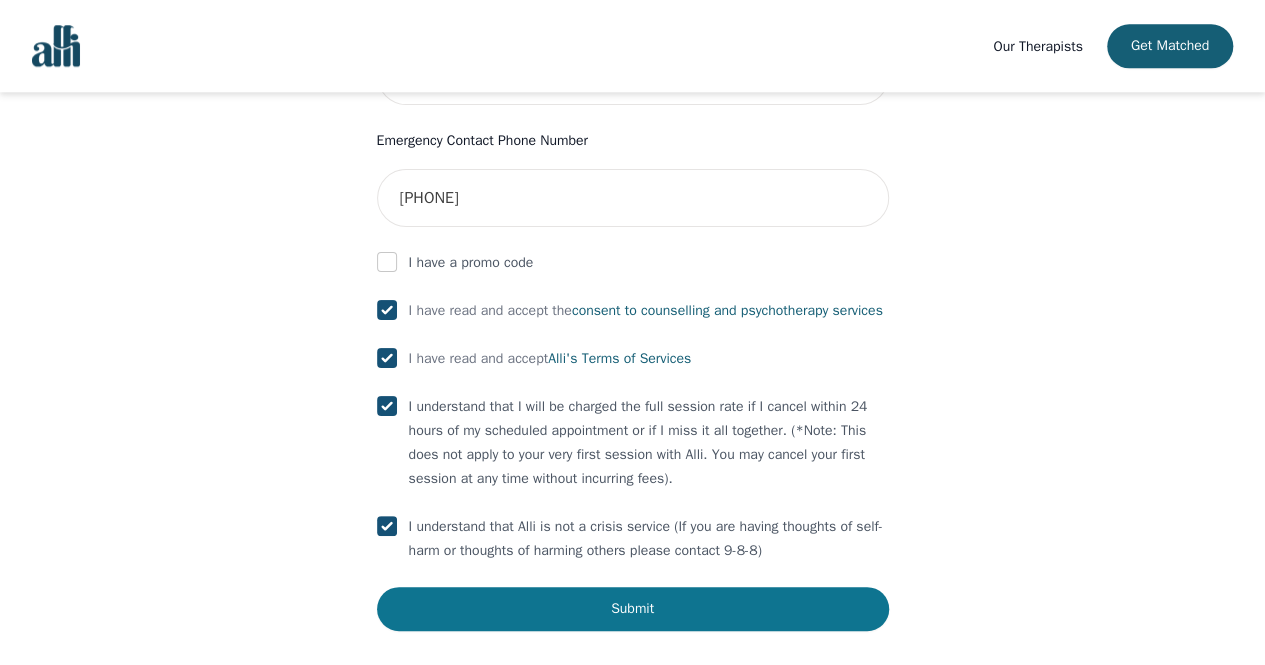 click on "Submit" at bounding box center (633, 609) 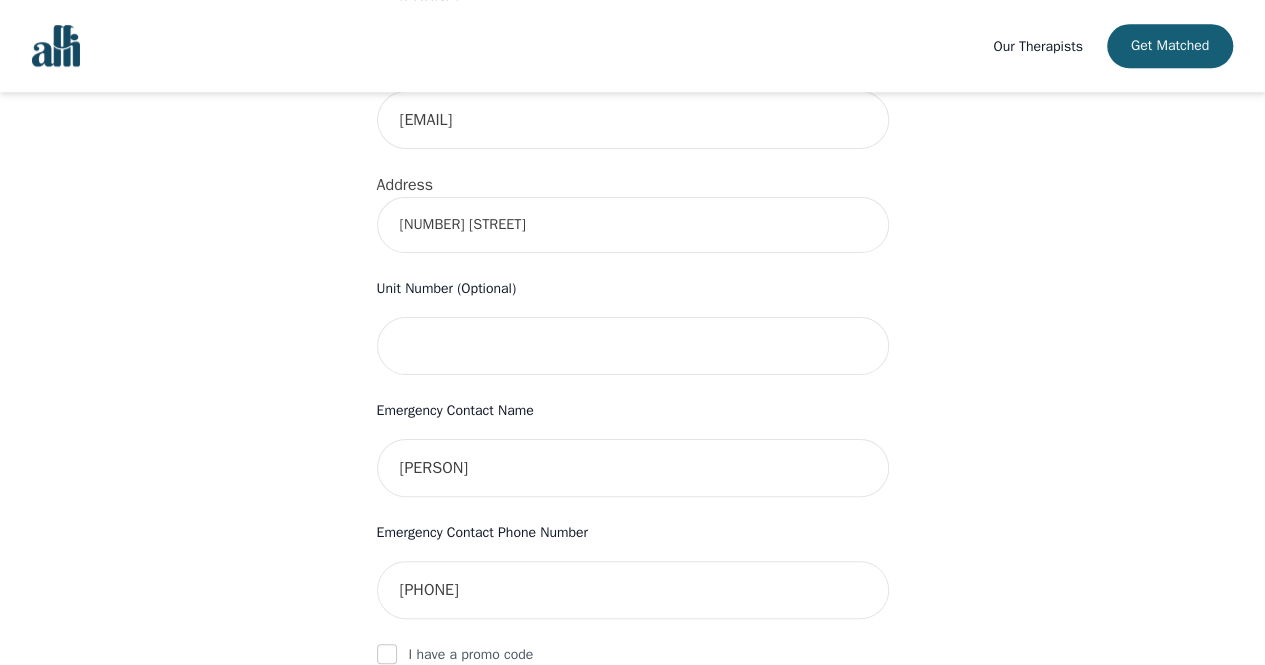 scroll, scrollTop: 701, scrollLeft: 0, axis: vertical 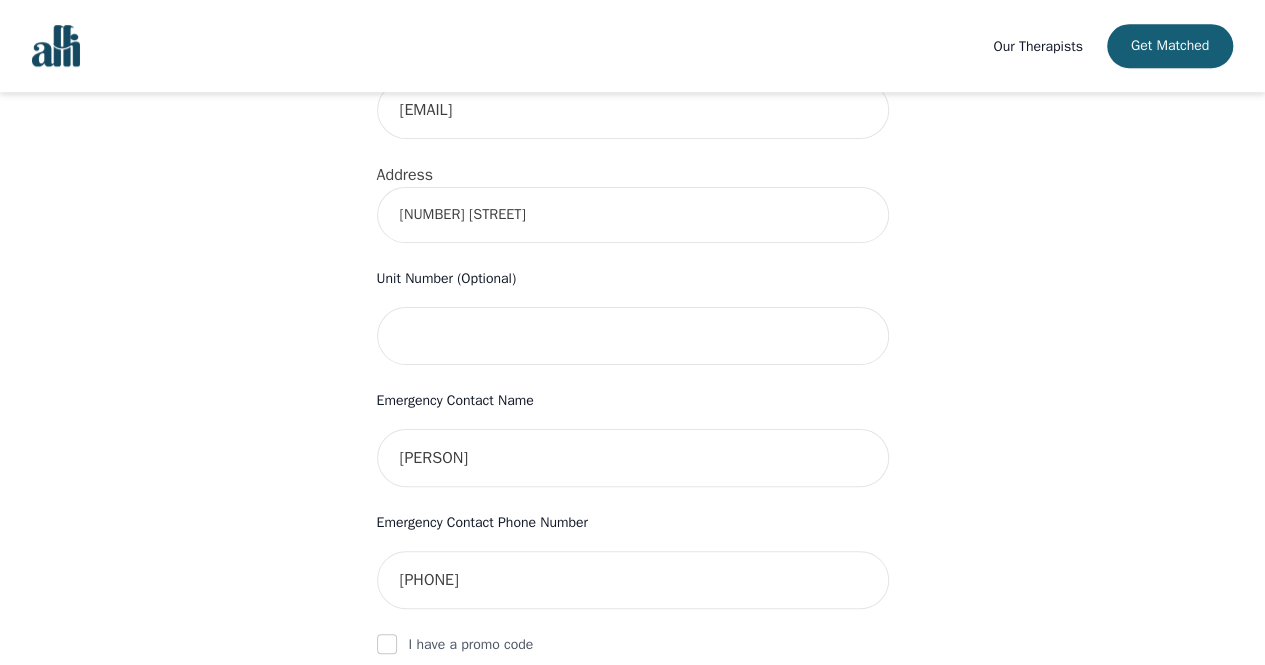 click on "[NUMBER] [STREET]" at bounding box center (633, 215) 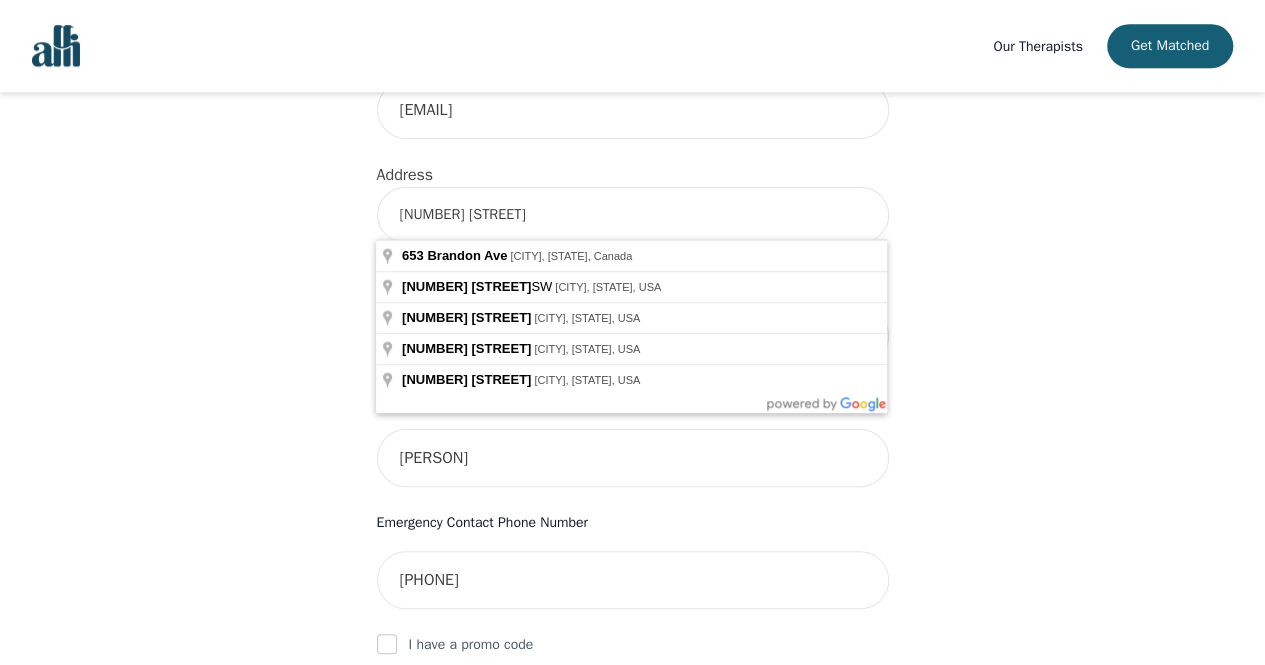 type on "[NUMBER] [STREET]" 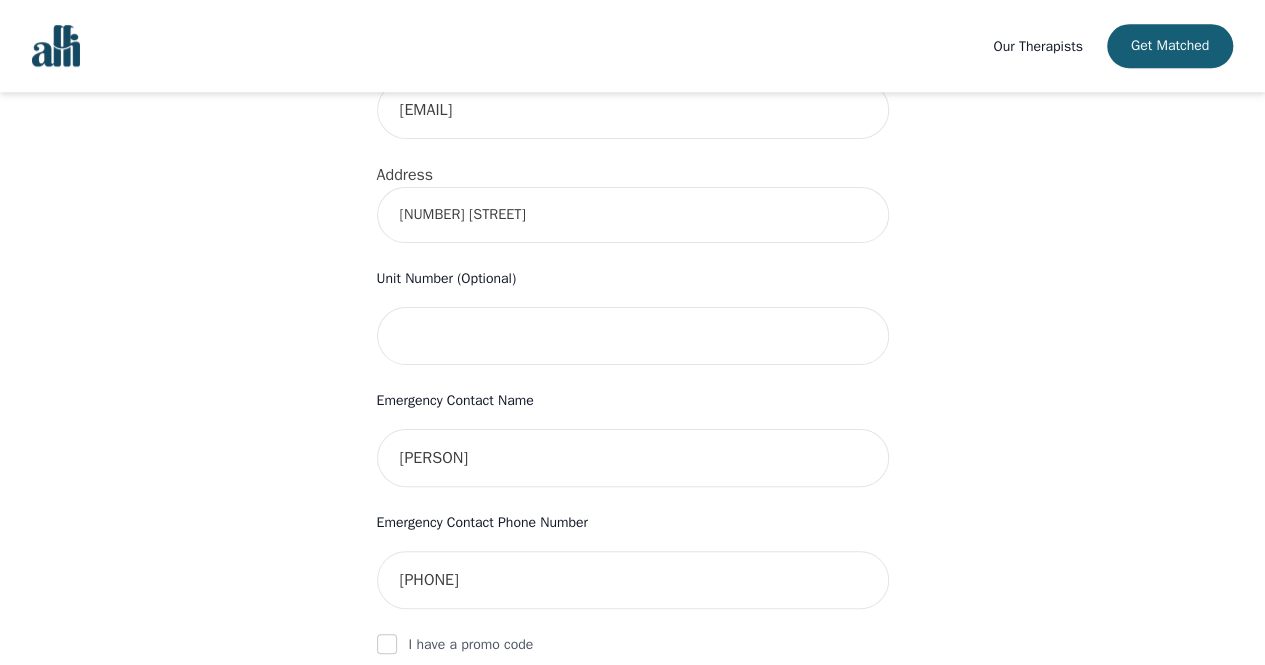 click on "Your therapy journey is about to begin! Your initial assessment session with   [PERSON]  will be on  [DATE] @ 5:00 PM  for 50 minutes , free of charge. Your follow-up sessions will be at your selected rate of $45. To confirm your session, please complete the following: First Name [PERSON] Last Name [PERSON] Phone Number Only input the 10 digits, no spaces or dashes e.g. 1234567890 [PHONE] Email [EMAIL] Address [NUMBER] [STREET] Unit Number (Optional) Emergency Contact Name [PERSON] Emergency Contact Phone Number [PHONE] I have a promo code I have read and accept the  consent to counselling and psychotherapy services I have read and accept  Alli's Terms of Services I understand that I will be charged the full session rate if I cancel within 24 hours of my scheduled appointment or if I miss it all together. (*Note: This does not apply to your very first session with Alli. You may cancel your first session at any time without incurring fees). Info Oops -    Submit" at bounding box center (632, 272) 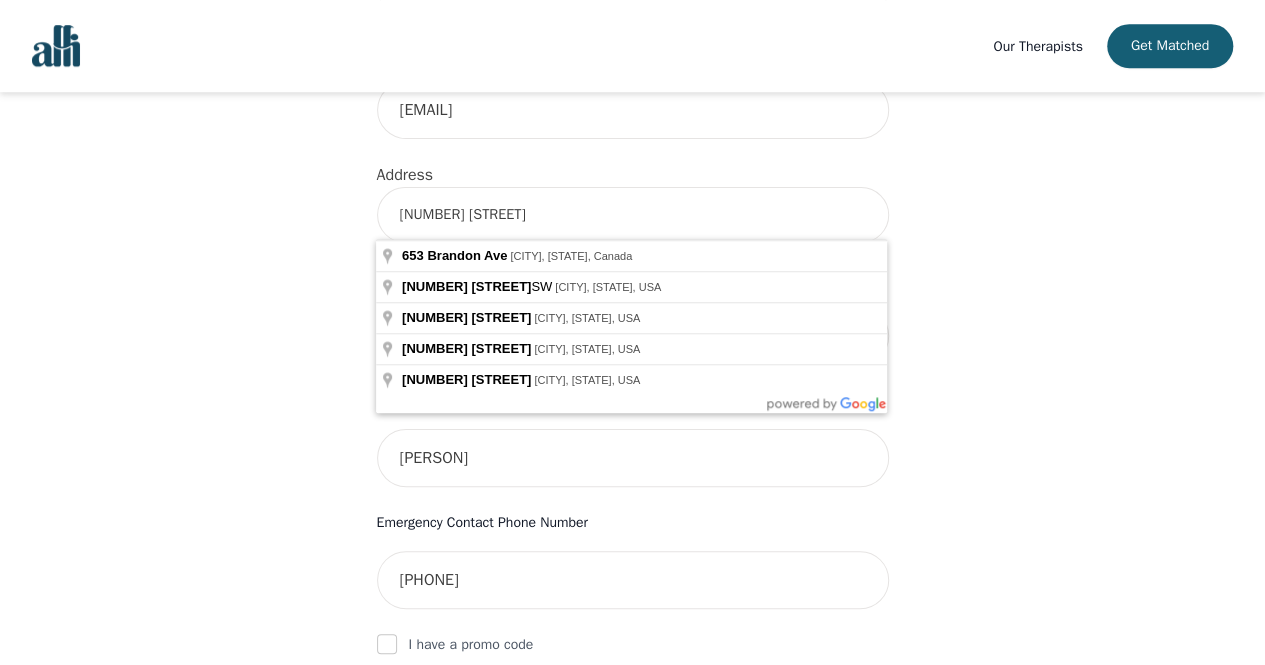click on "[NUMBER] [STREET]" at bounding box center (633, 215) 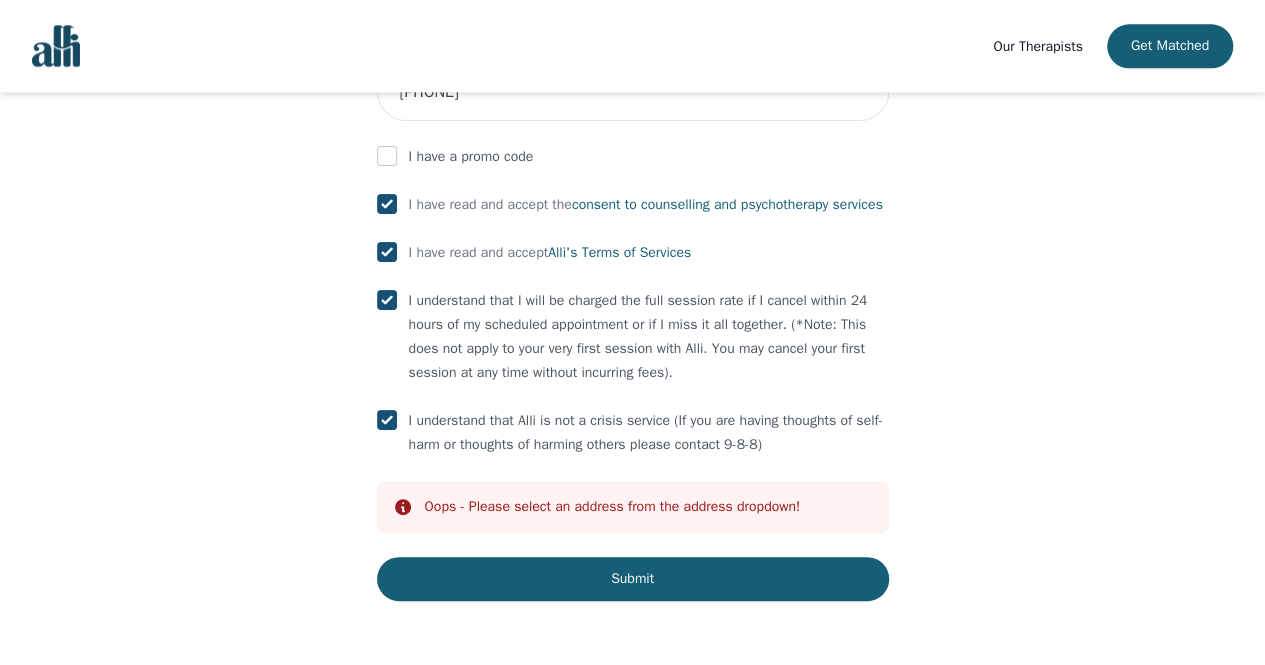 scroll, scrollTop: 1206, scrollLeft: 0, axis: vertical 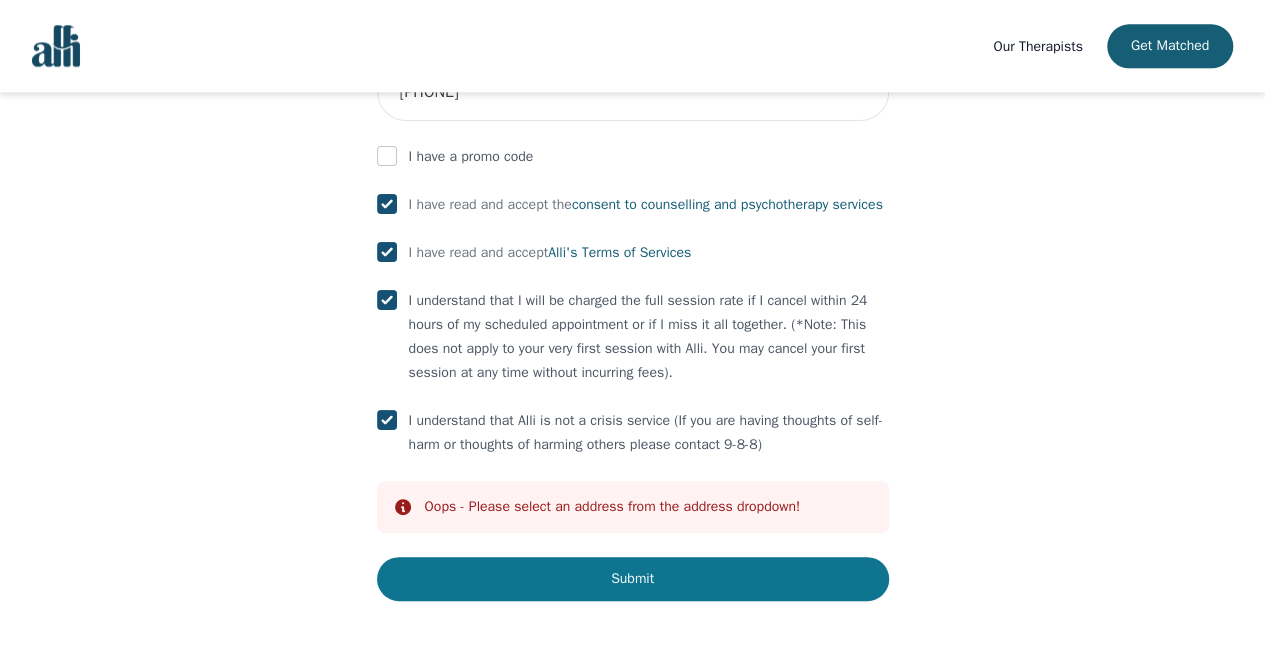 click on "Submit" at bounding box center [633, 579] 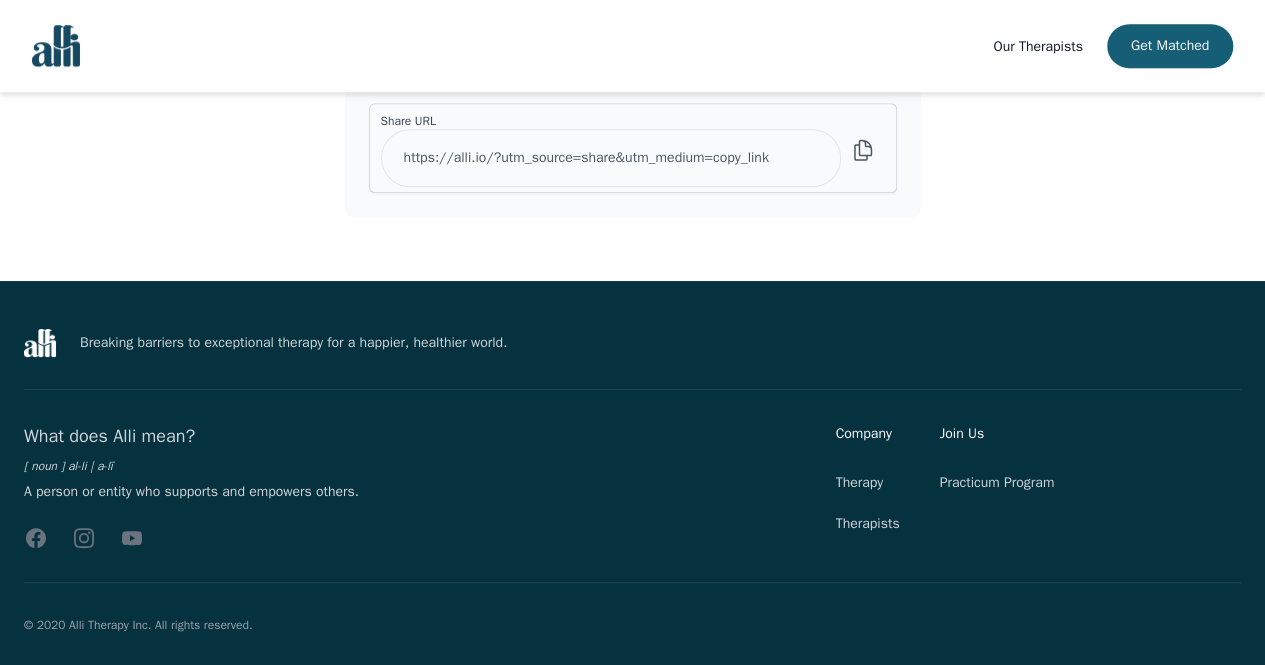scroll, scrollTop: 0, scrollLeft: 0, axis: both 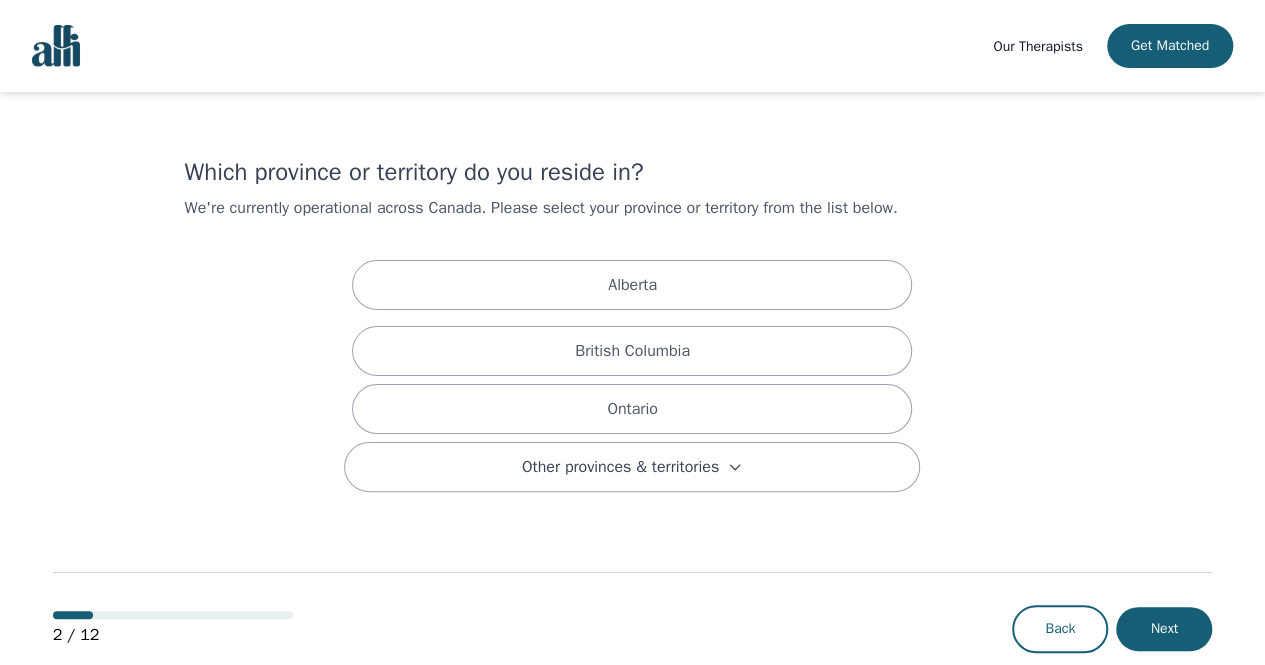 click at bounding box center [56, 46] 